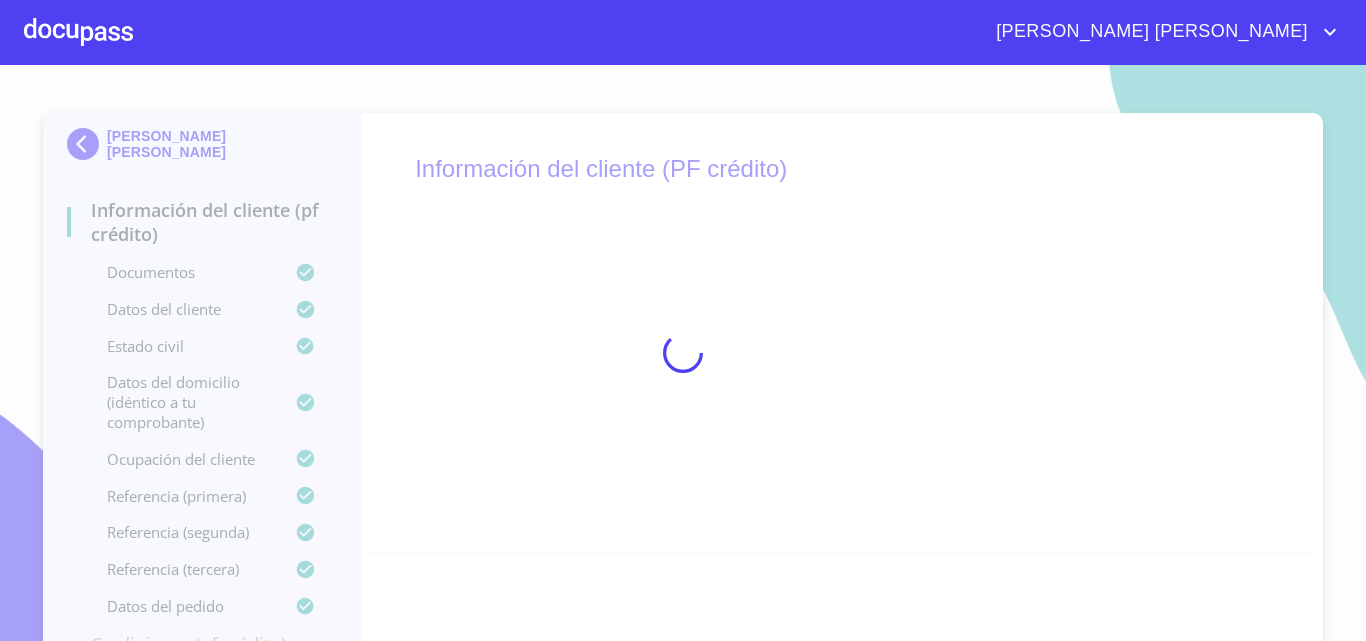 scroll, scrollTop: 0, scrollLeft: 0, axis: both 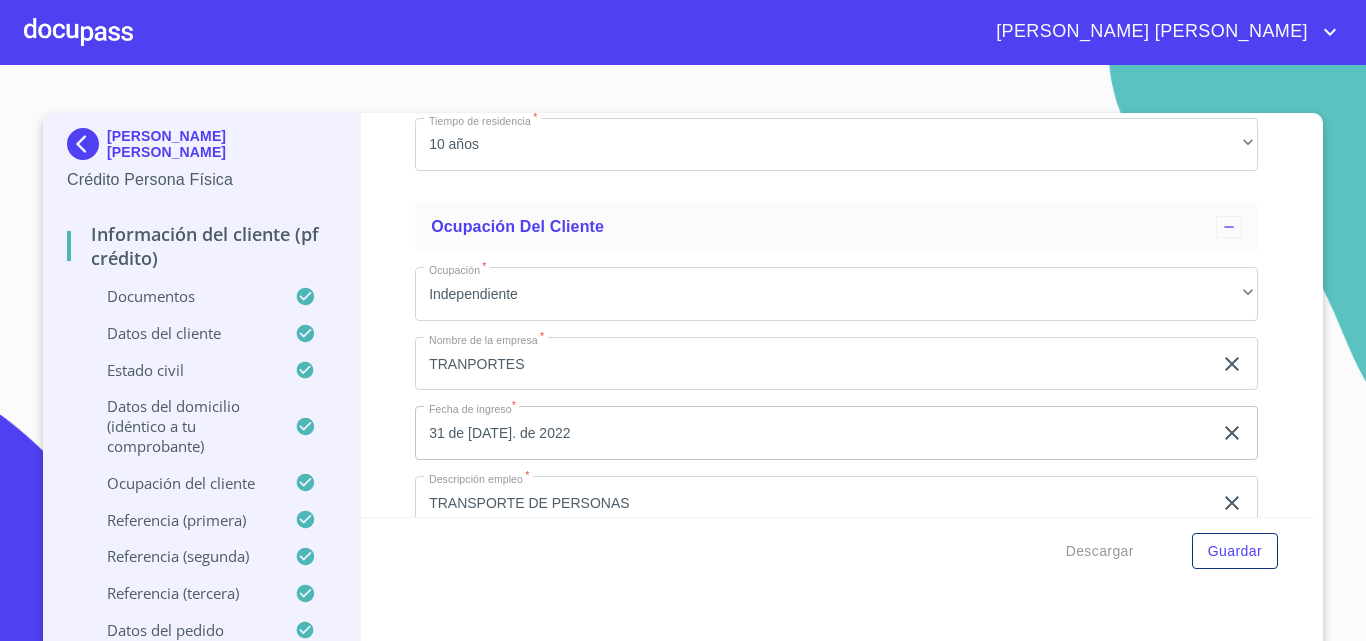 click at bounding box center [78, 32] 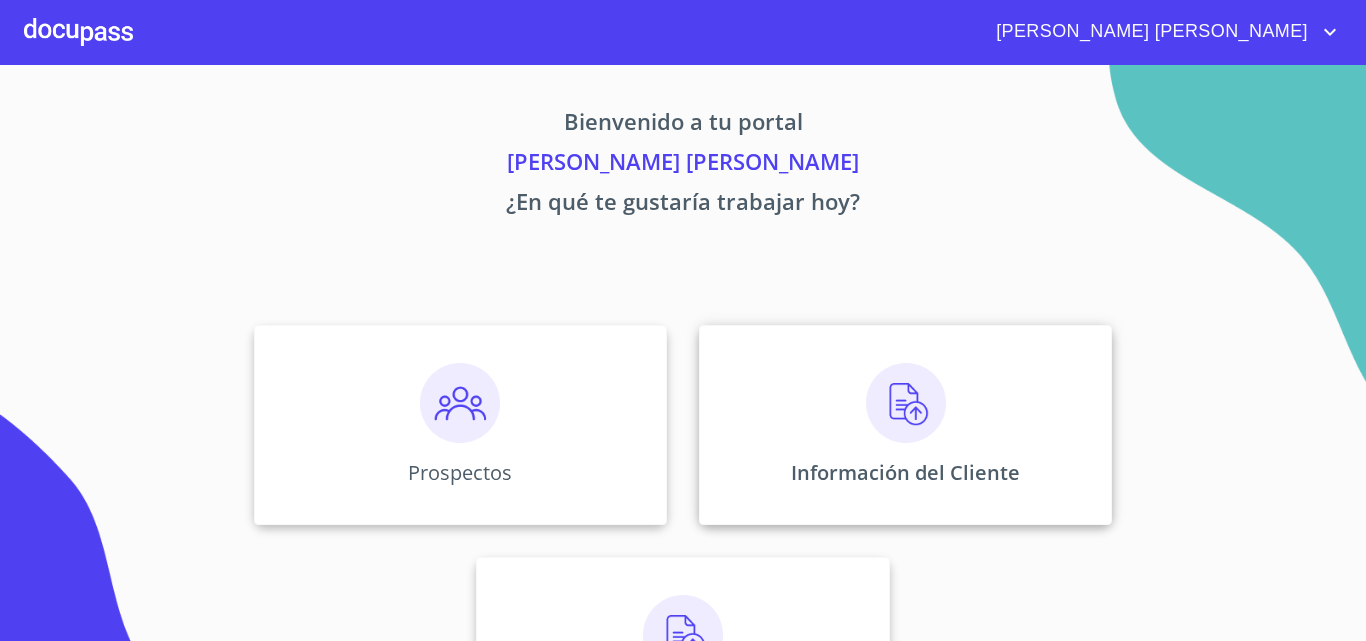 click at bounding box center (906, 403) 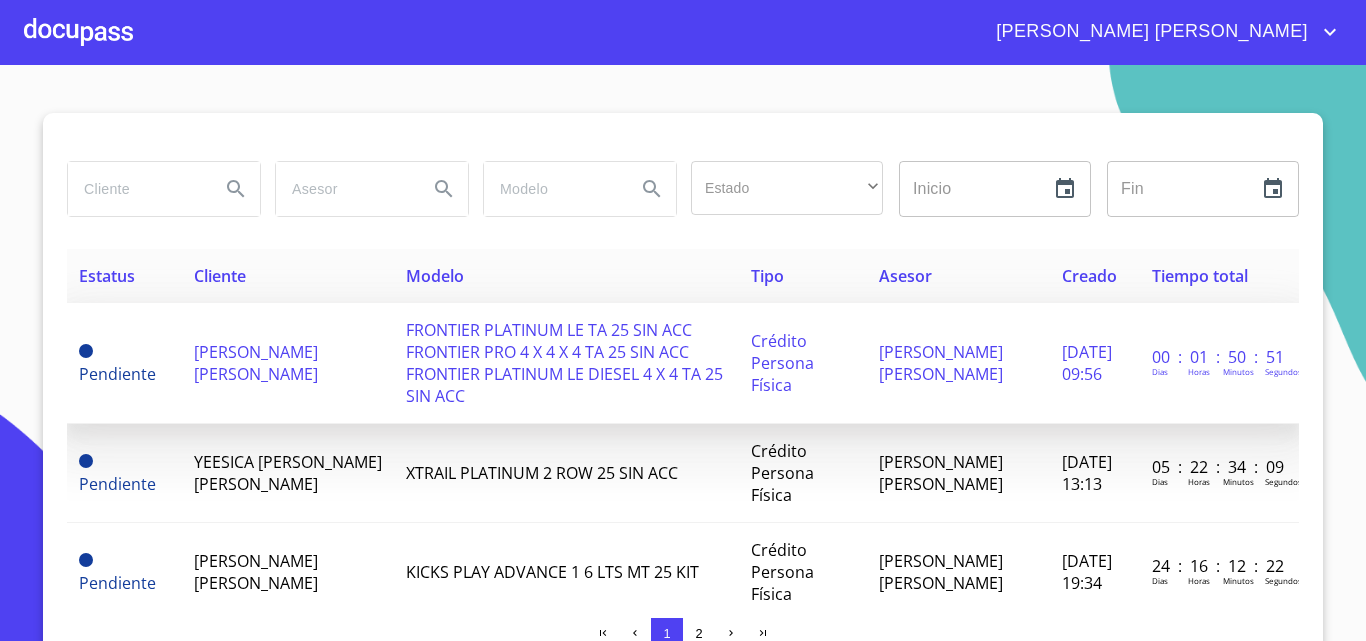 click on "[PERSON_NAME] [PERSON_NAME]" at bounding box center (256, 363) 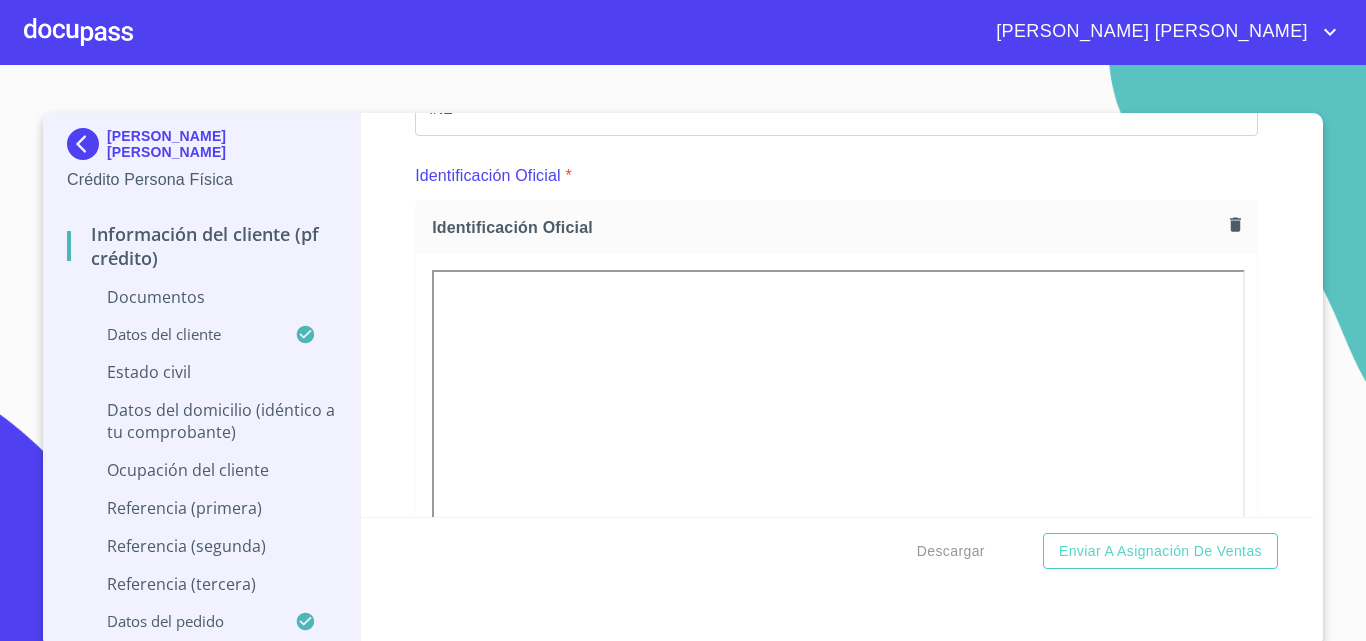 scroll, scrollTop: 2272, scrollLeft: 0, axis: vertical 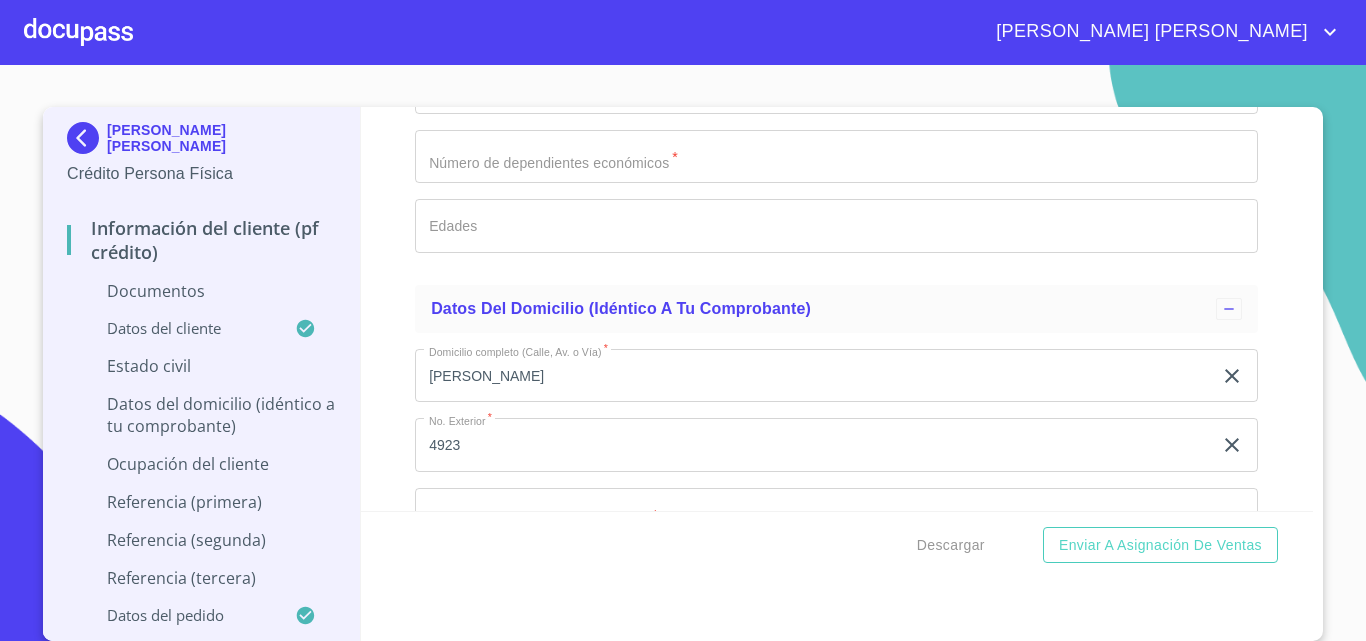 click on "Documento de identificación.   *" at bounding box center [836, -122] 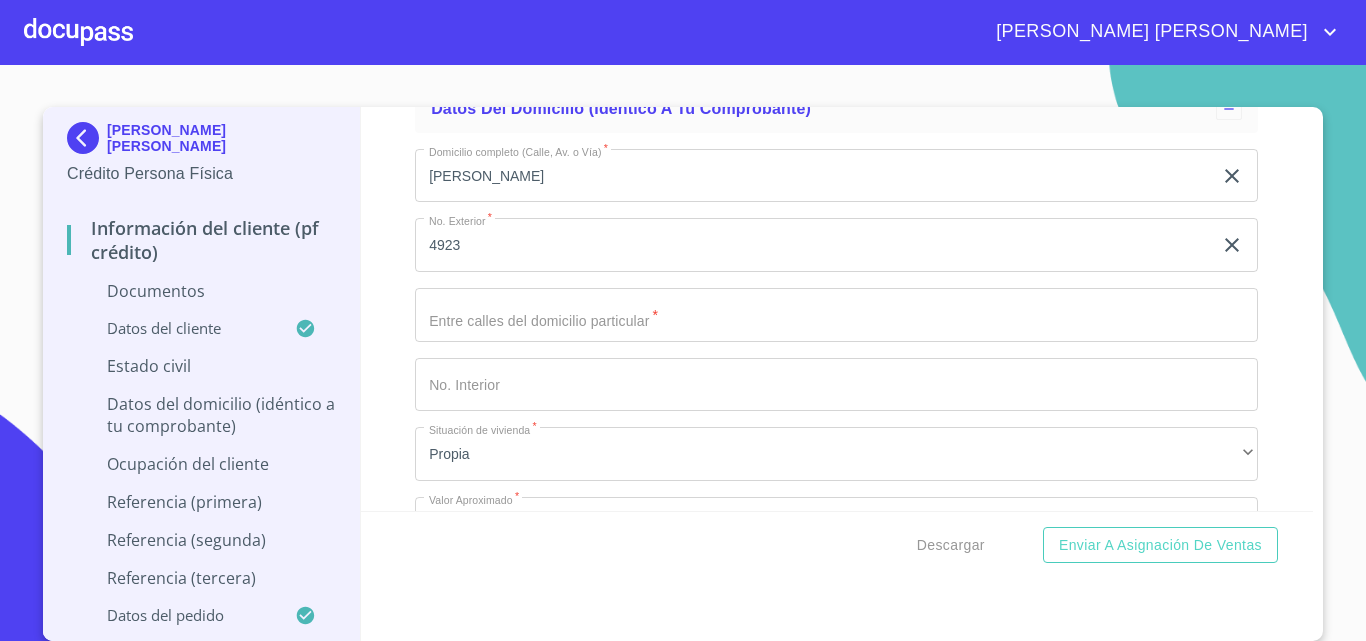 type on "[PERSON_NAME]" 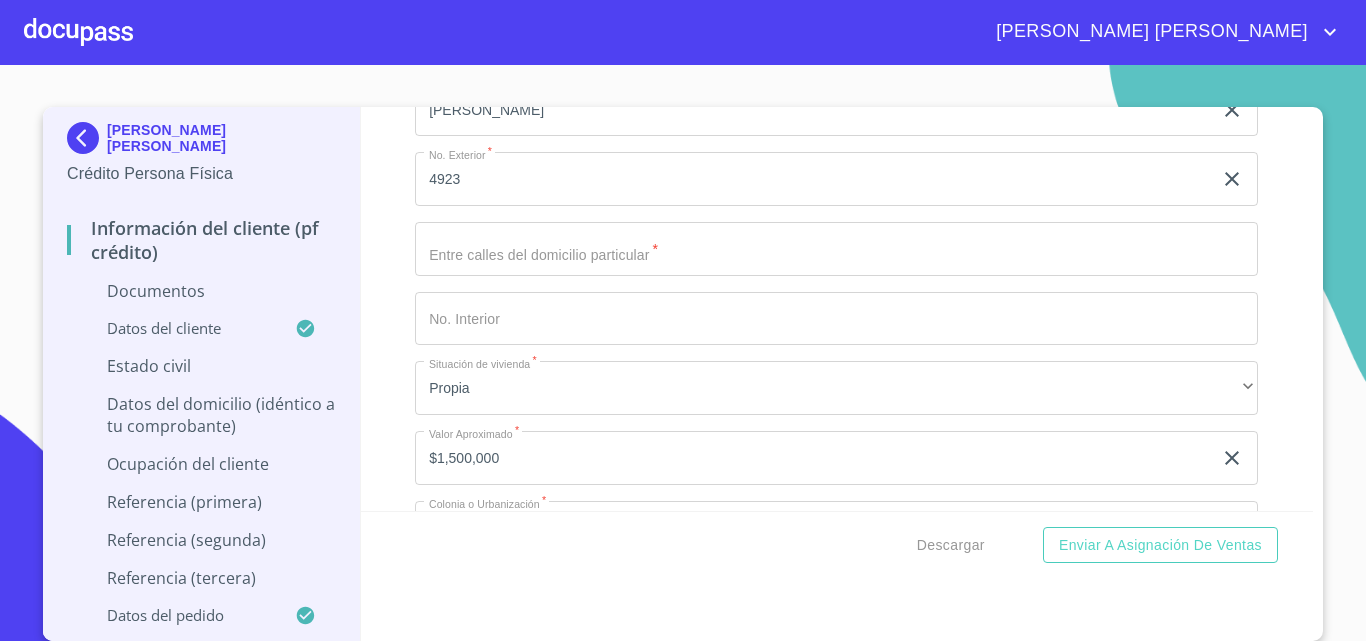 scroll, scrollTop: 6972, scrollLeft: 0, axis: vertical 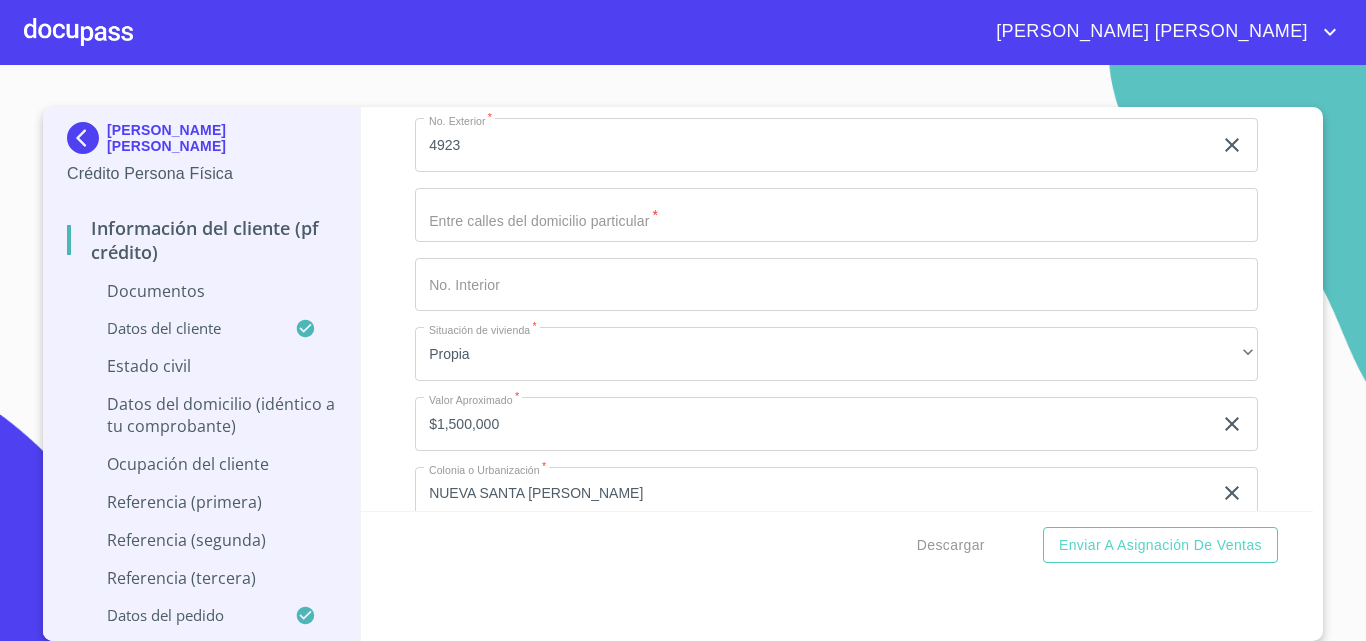 type on "3" 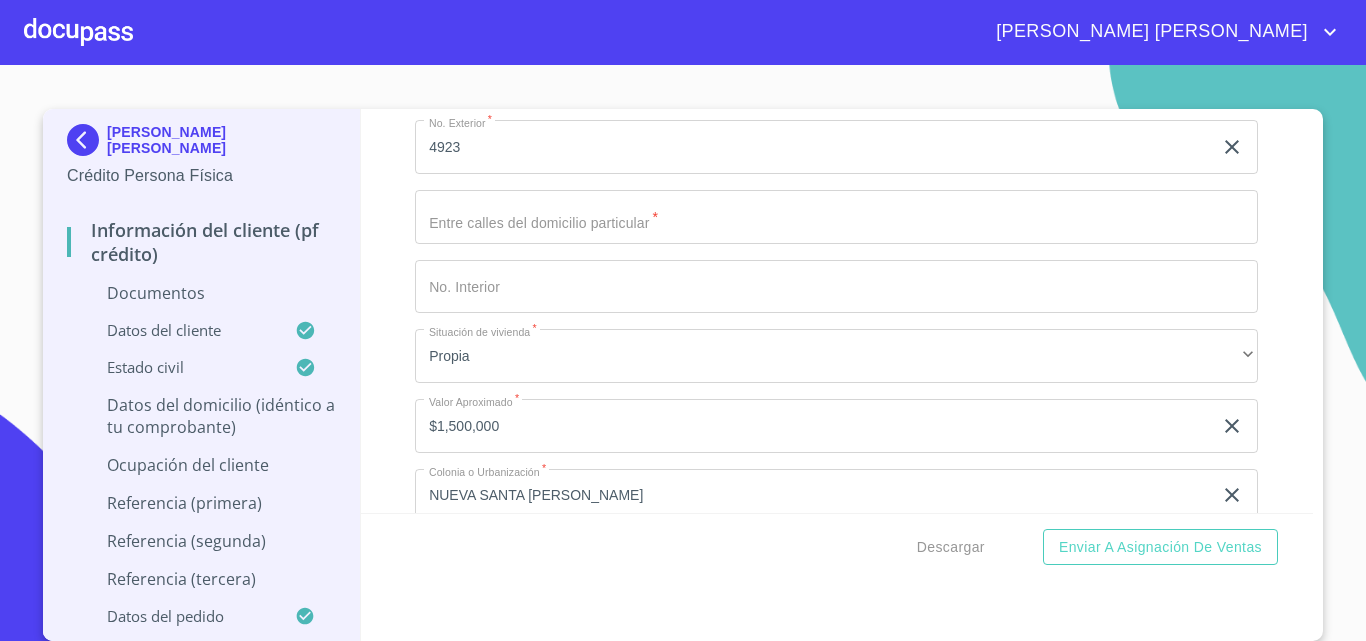 type on "16,11 Y 6" 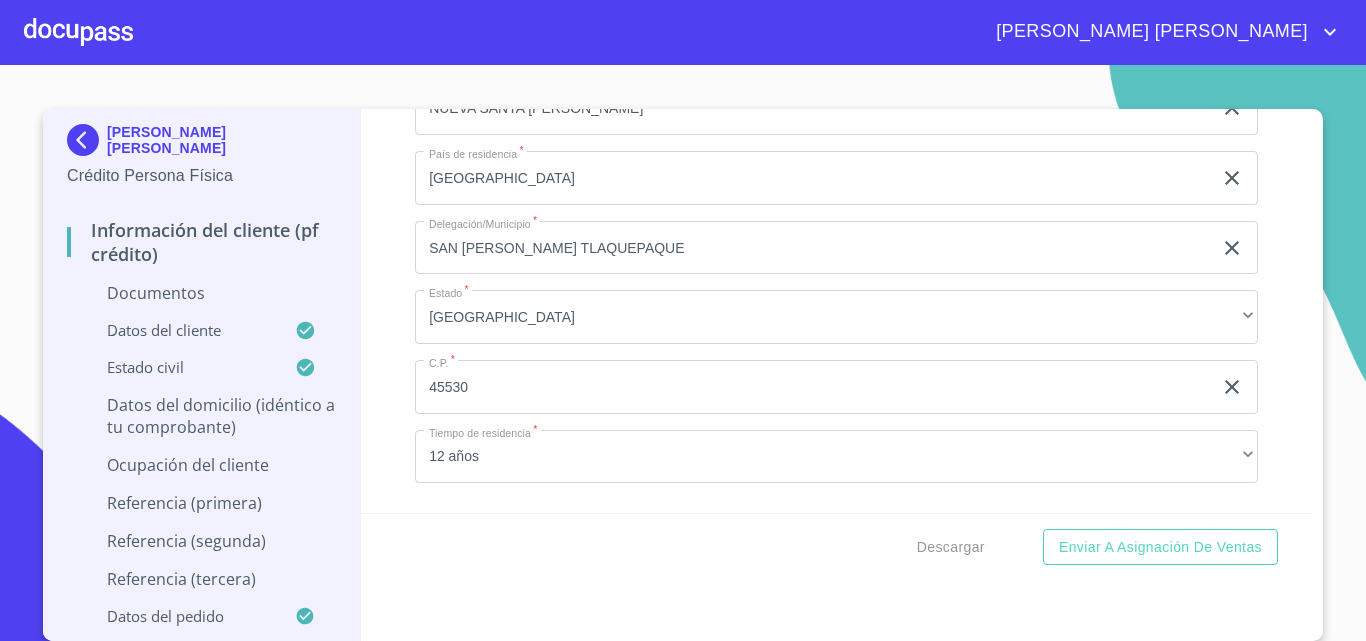 scroll, scrollTop: 7372, scrollLeft: 0, axis: vertical 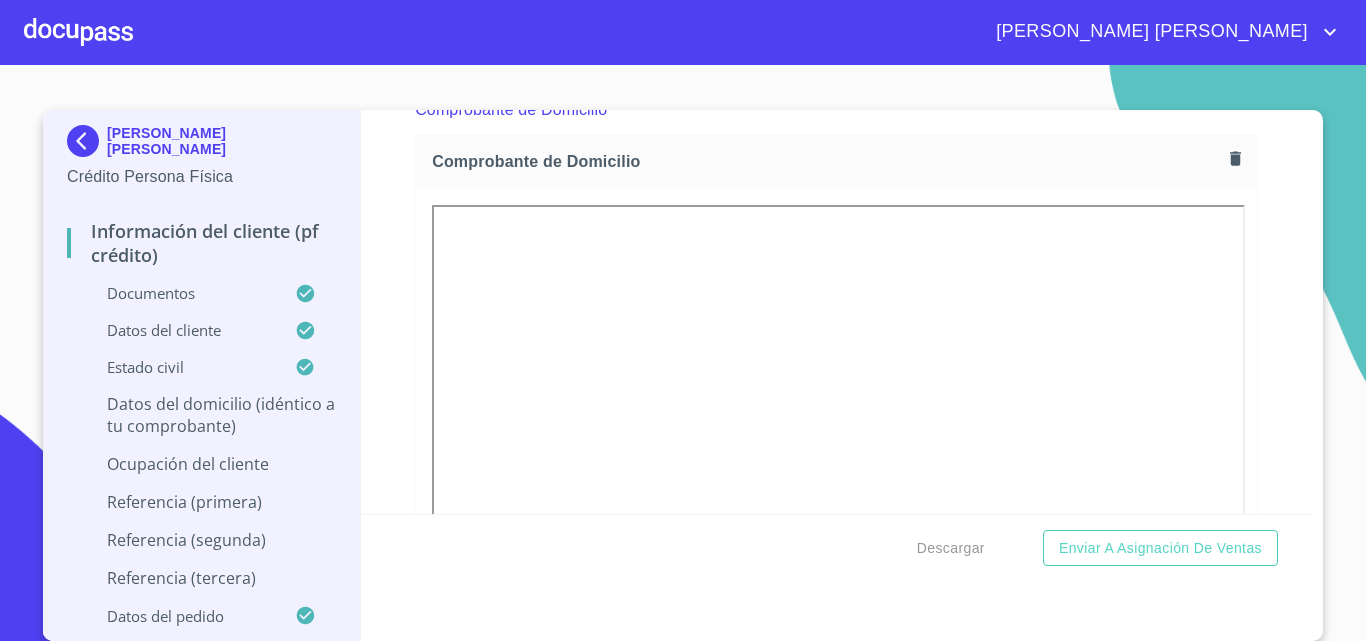 click on "Información del cliente (PF crédito)   Documentos Documento de identificación.   * INE ​ Identificación Oficial * Identificación Oficial Identificación Oficial Identificación Oficial Comprobante de Domicilio * Comprobante de Domicilio Comprobante de [PERSON_NAME] de ingresos   * Independiente/Dueño de negocio/Persona Moral ​ Comprobante de Ingresos mes 1 * Comprobante de Ingresos mes 1 Comprobante de Ingresos mes 1 Comprobante de Ingresos mes 2 * Comprobante de Ingresos mes 2 Comprobante de Ingresos mes 2 Comprobante de Ingresos mes 3 * Comprobante de Ingresos mes 3 Comprobante de Ingresos mes 3 CURP * CURP [PERSON_NAME] de situación fiscal [PERSON_NAME] de situación fiscal [PERSON_NAME] de situación fiscal Datos del cliente Apellido [PERSON_NAME]   * [PERSON_NAME] ​ Apellido Materno   * [PERSON_NAME] ​ Primer nombre   * [PERSON_NAME] ​ [PERSON_NAME] Nombre PAOLA ​ Fecha de nacimiento * 29 de jun. de [DEMOGRAPHIC_DATA] ​ RFC   * SAHN860629HJ5 ​ CURP   * SAHN860629MJCNRN07 ​ ID de Identificación 2561988922 ​" at bounding box center [837, 312] 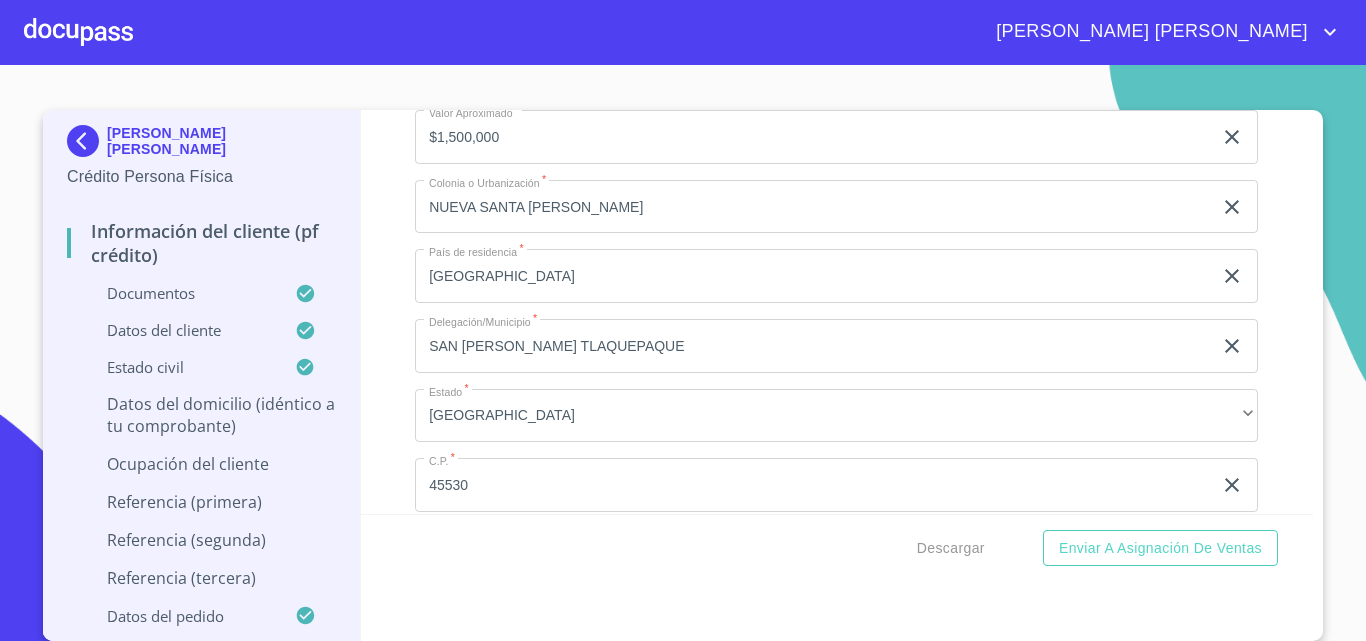 scroll, scrollTop: 7900, scrollLeft: 0, axis: vertical 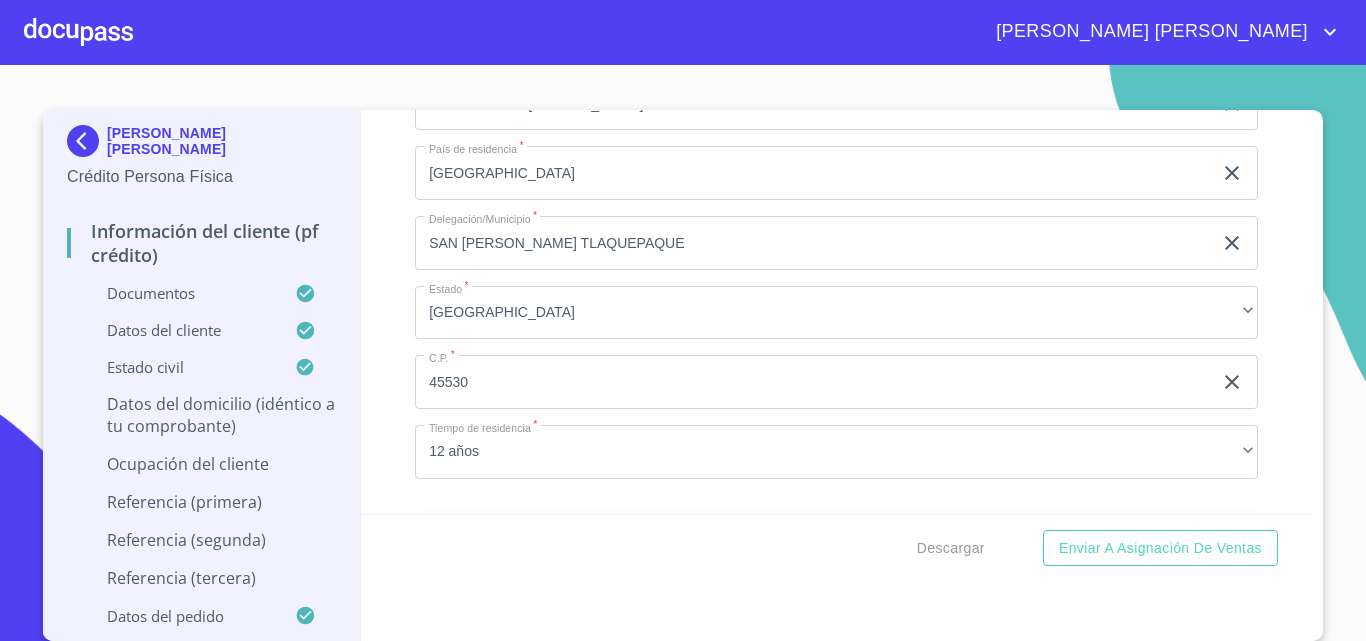 click on "Documento de identificación.   *" at bounding box center (813, -1936) 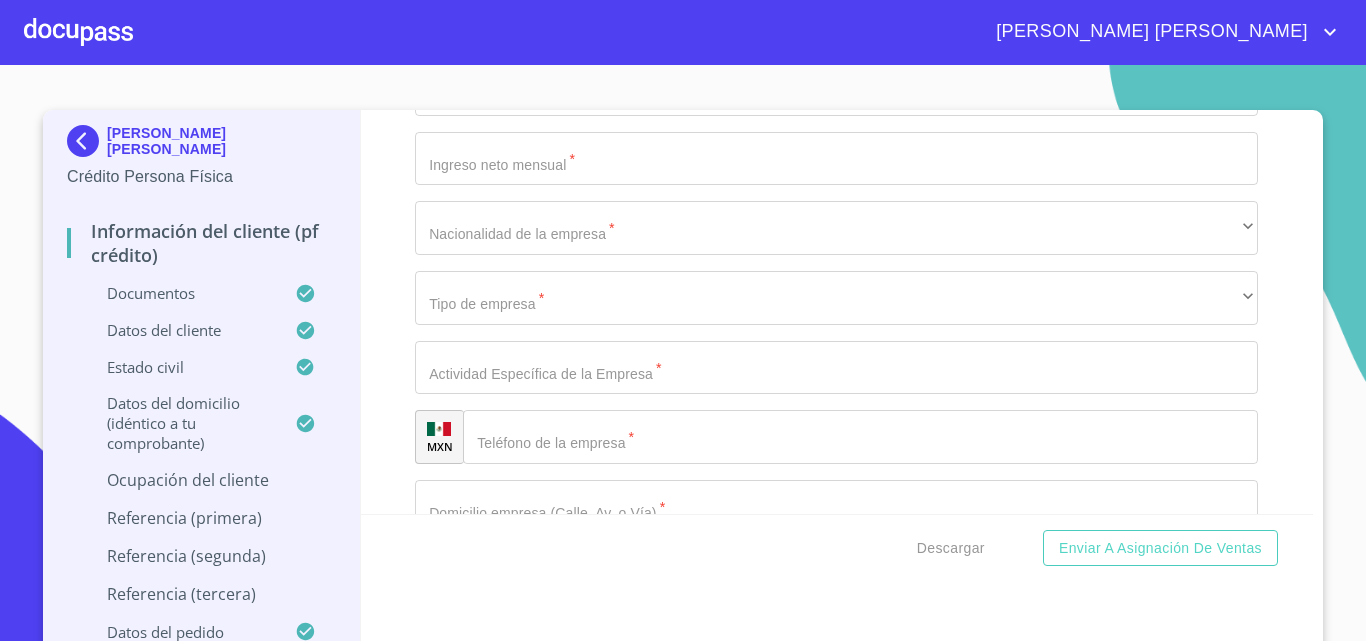 scroll, scrollTop: 8700, scrollLeft: 0, axis: vertical 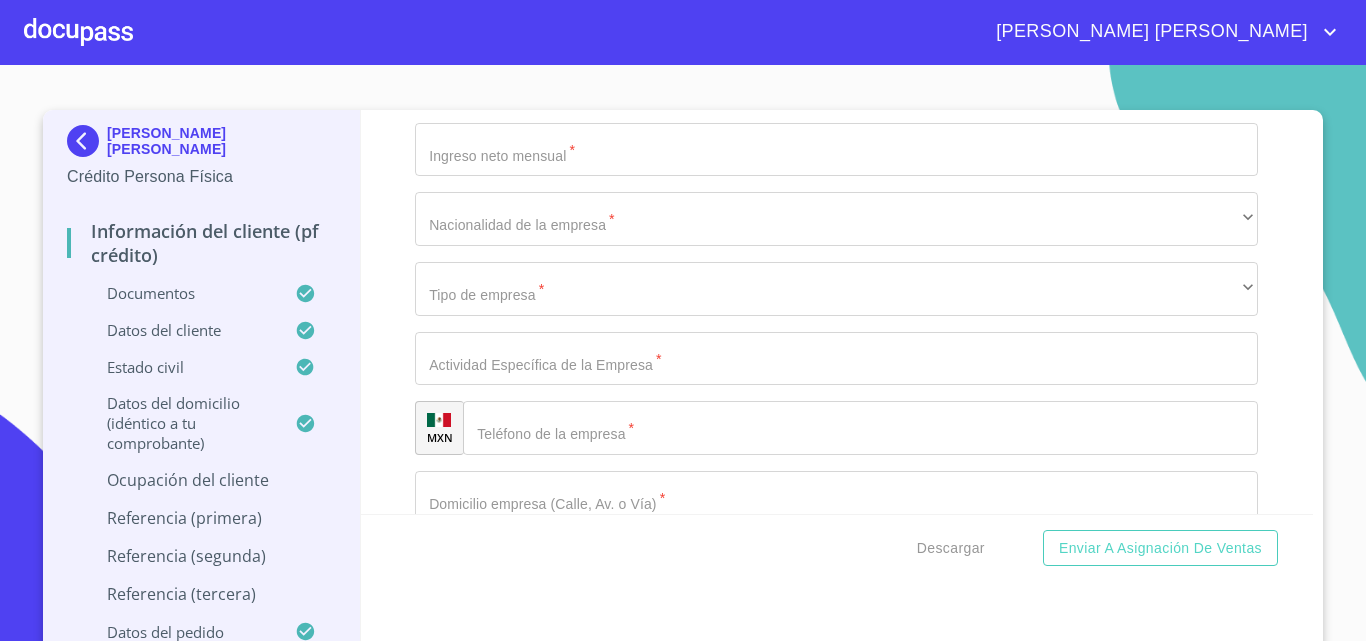 type on "0" 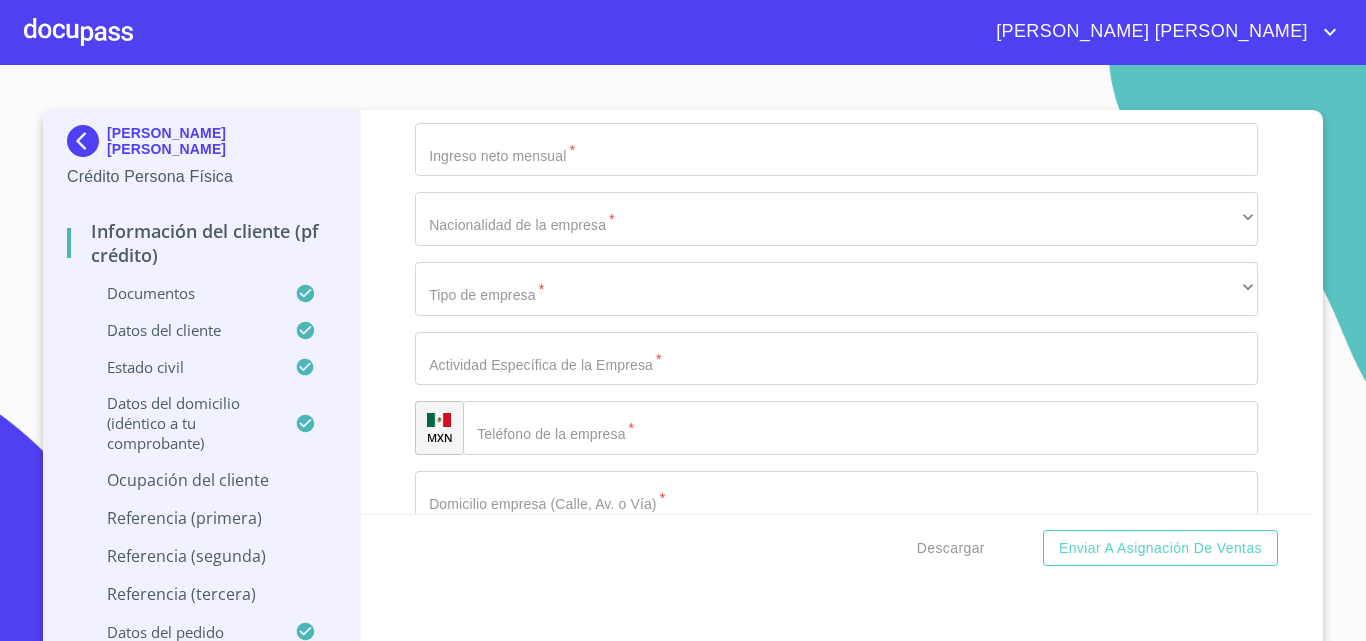 click at bounding box center (813, -59) 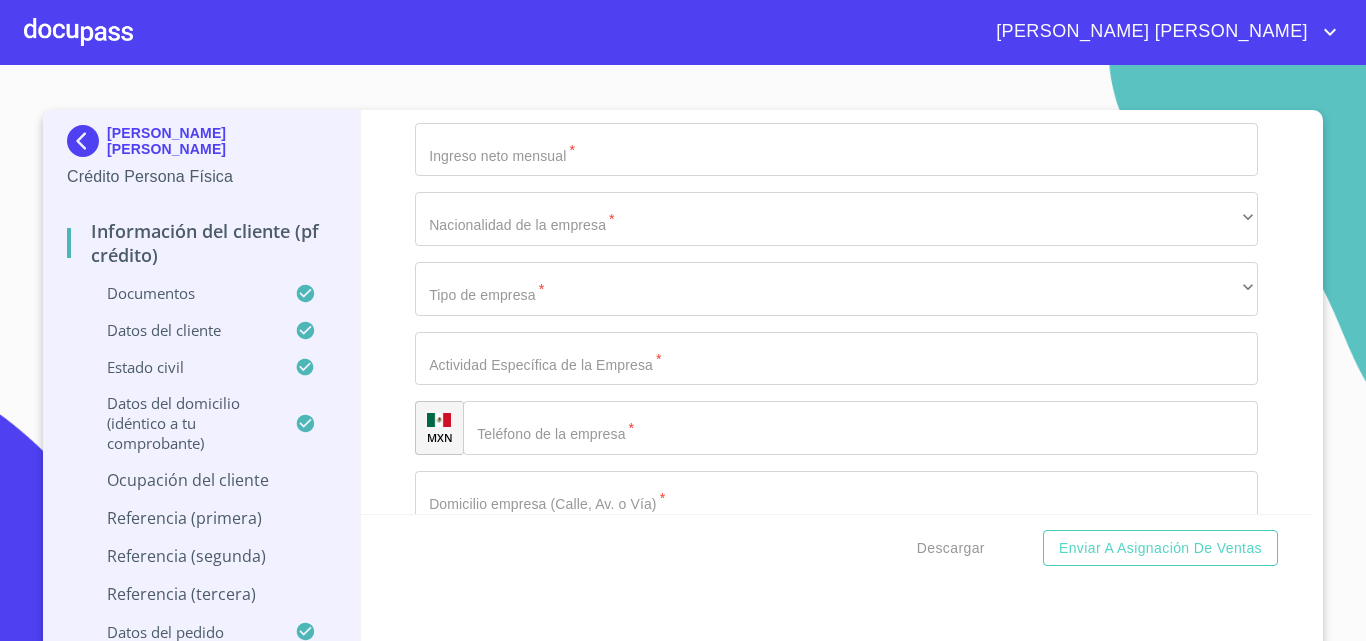 click 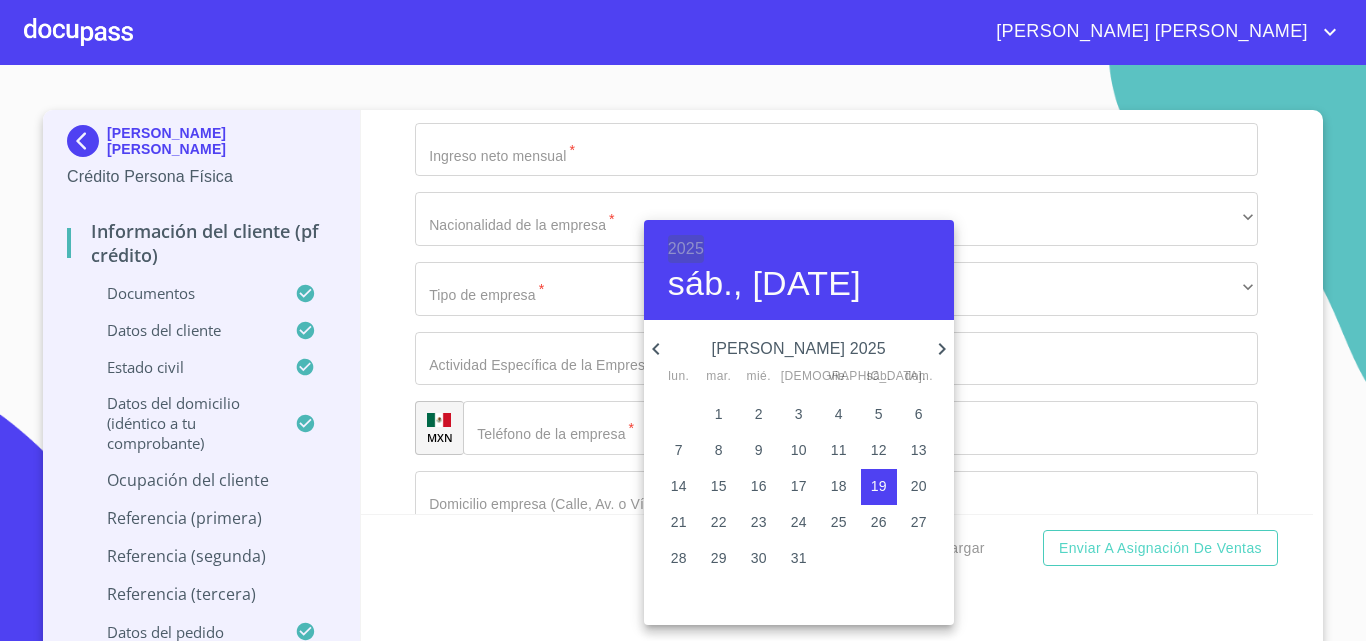 click on "2025" at bounding box center [686, 249] 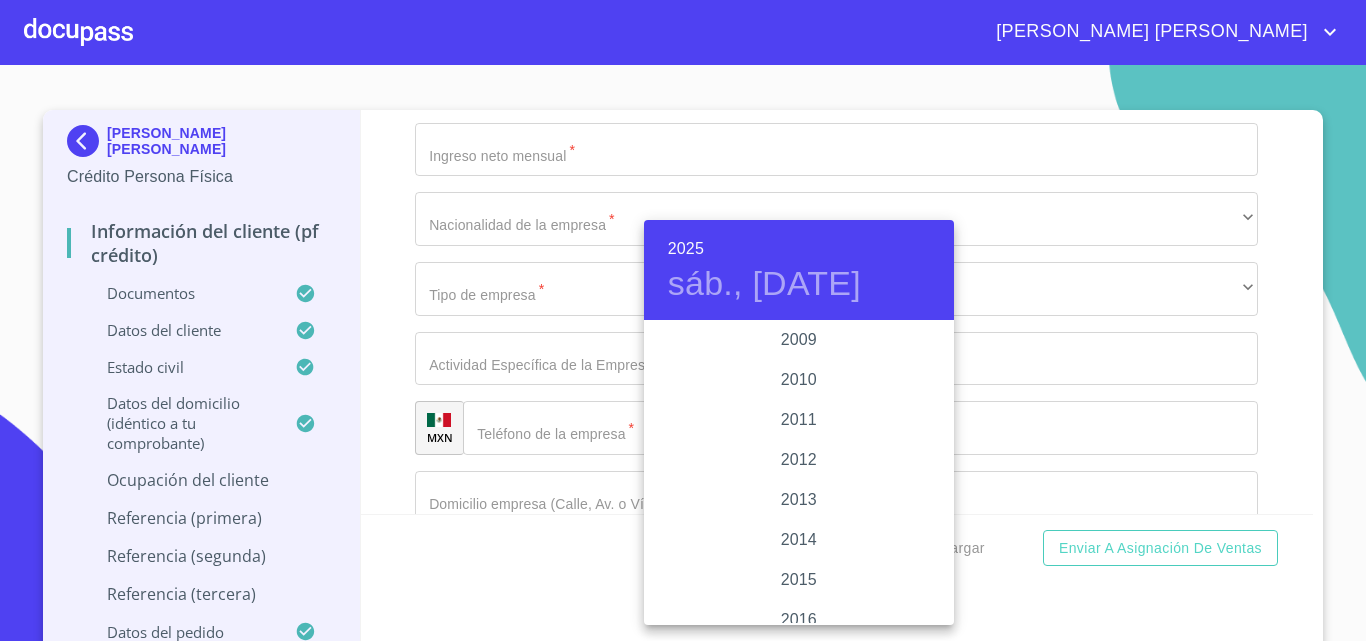 scroll, scrollTop: 3280, scrollLeft: 0, axis: vertical 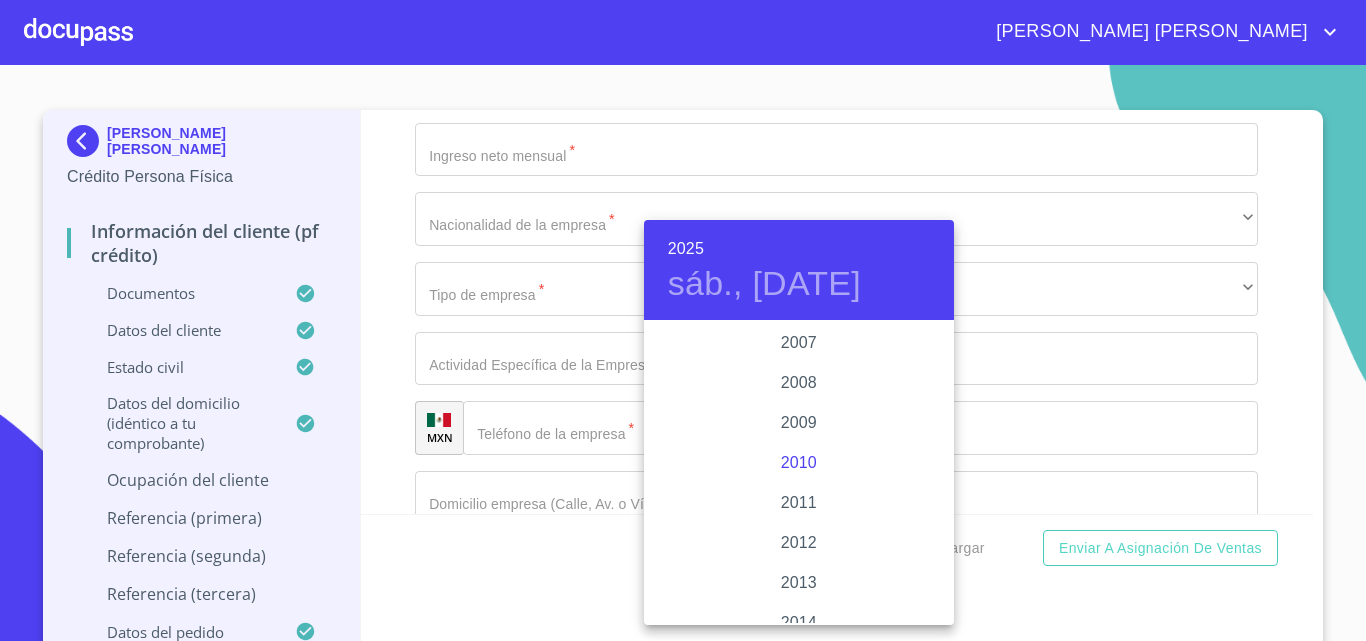 click on "2010" at bounding box center [799, 463] 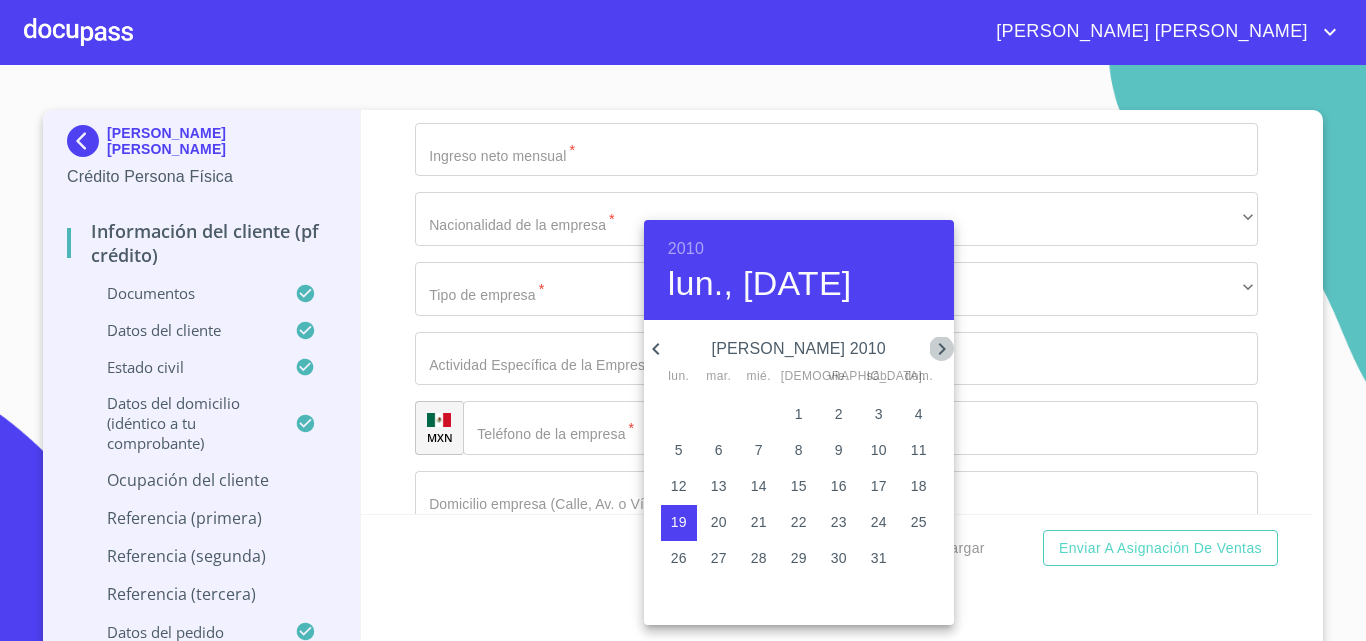 click 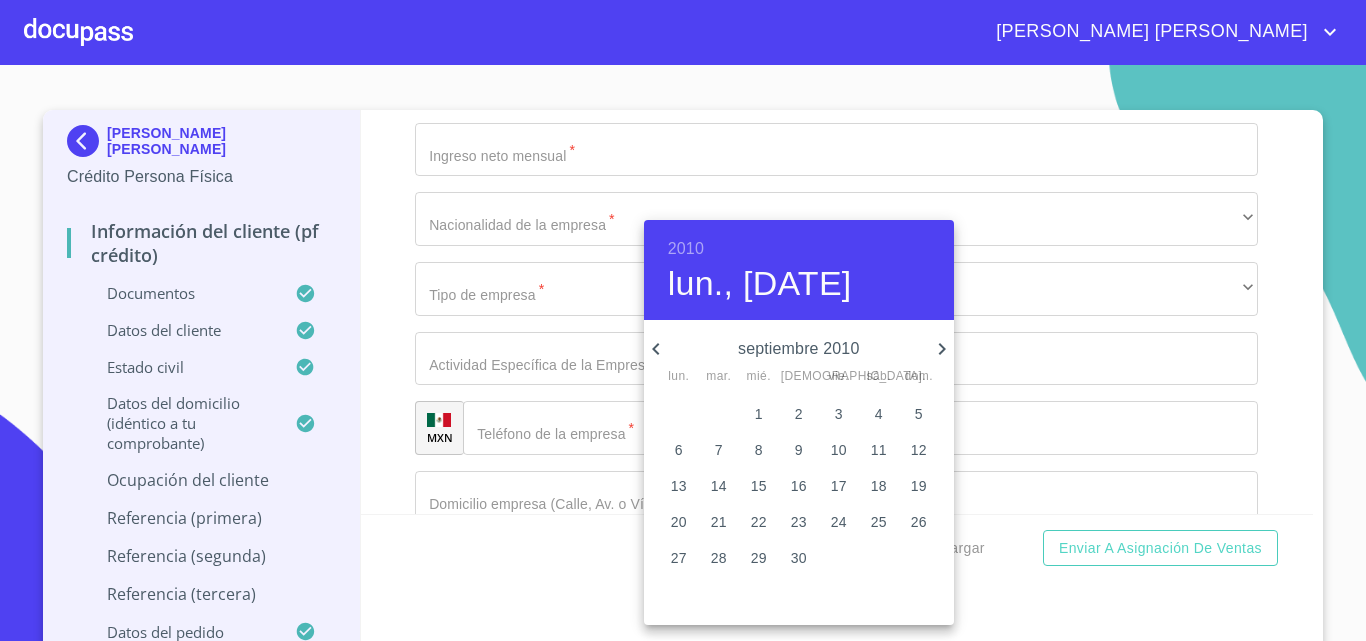 click 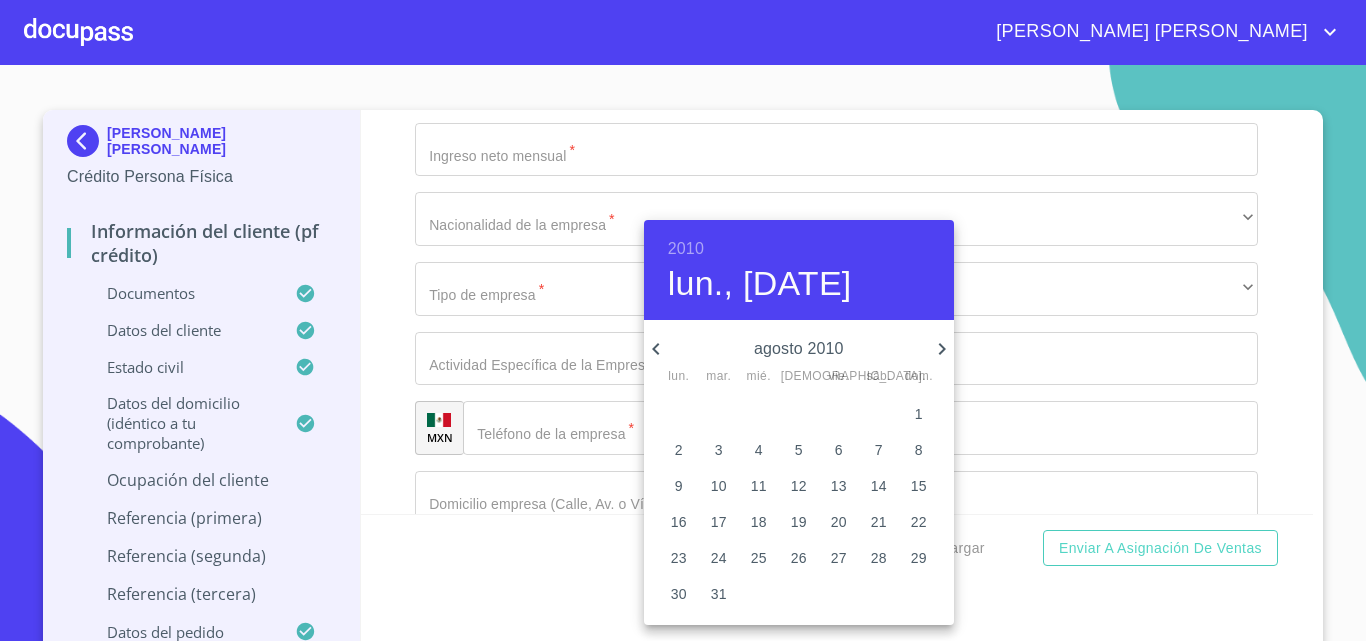 click on "31" at bounding box center (719, 594) 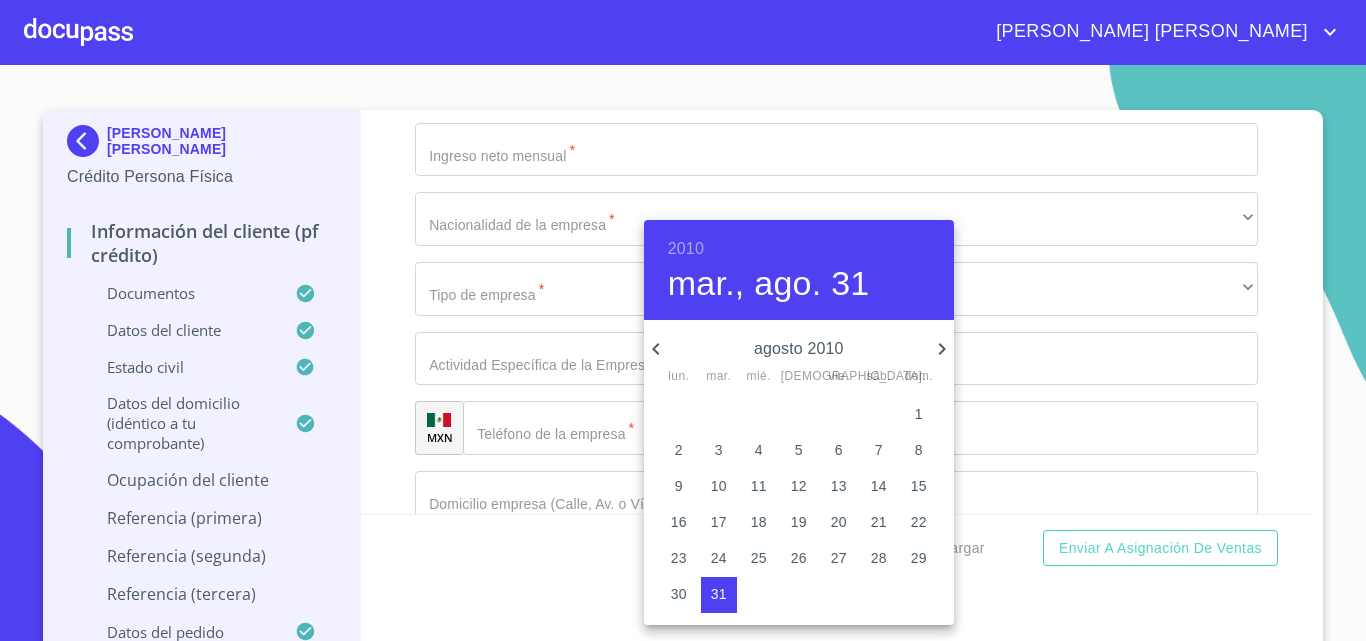 click at bounding box center [683, 320] 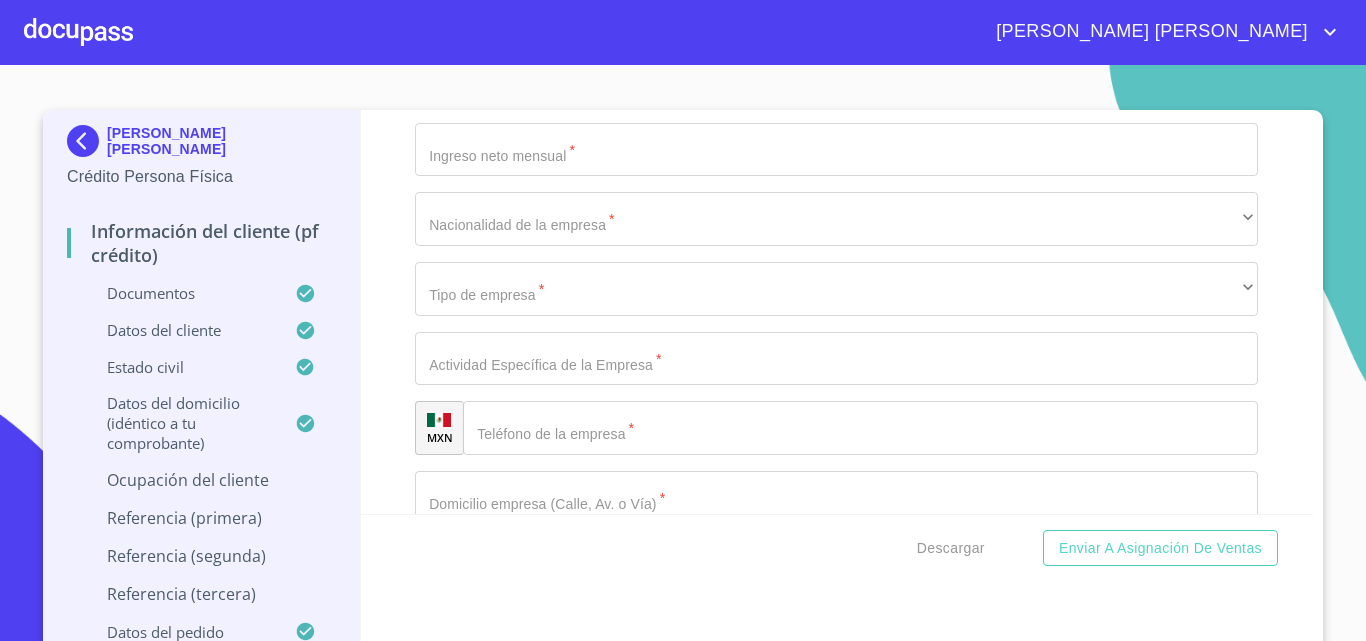 scroll, scrollTop: 17, scrollLeft: 0, axis: vertical 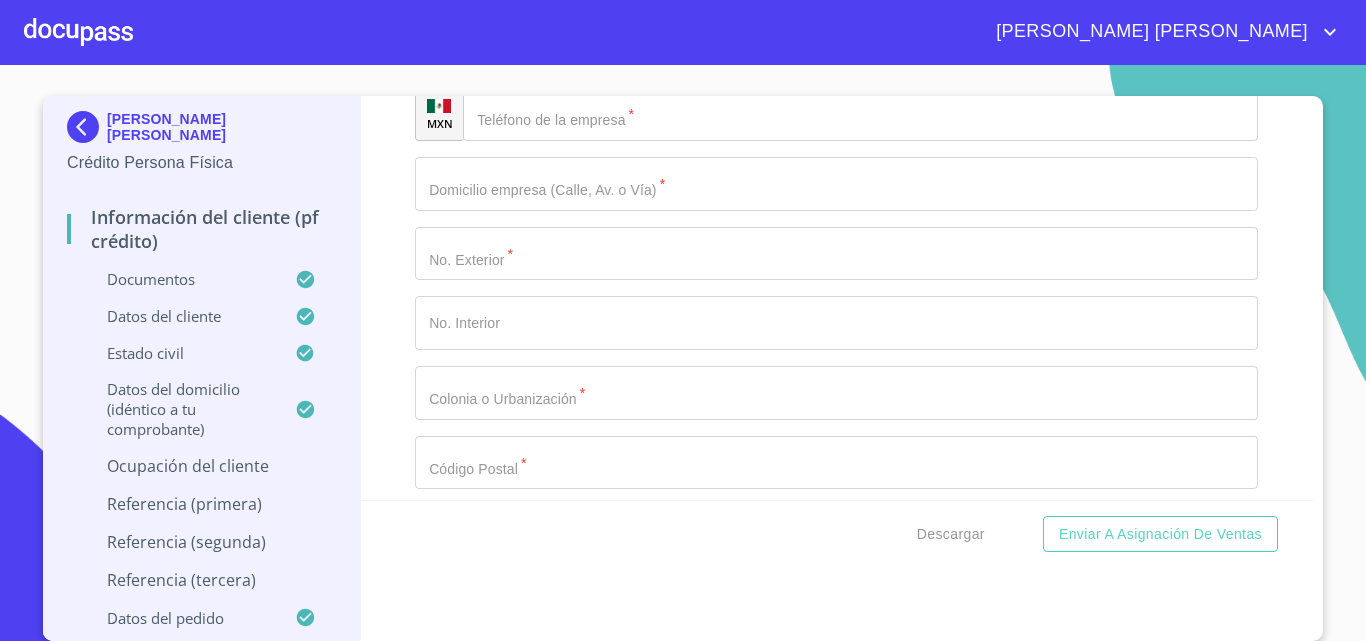 click on "Documento de identificación.   *" at bounding box center [813, -3050] 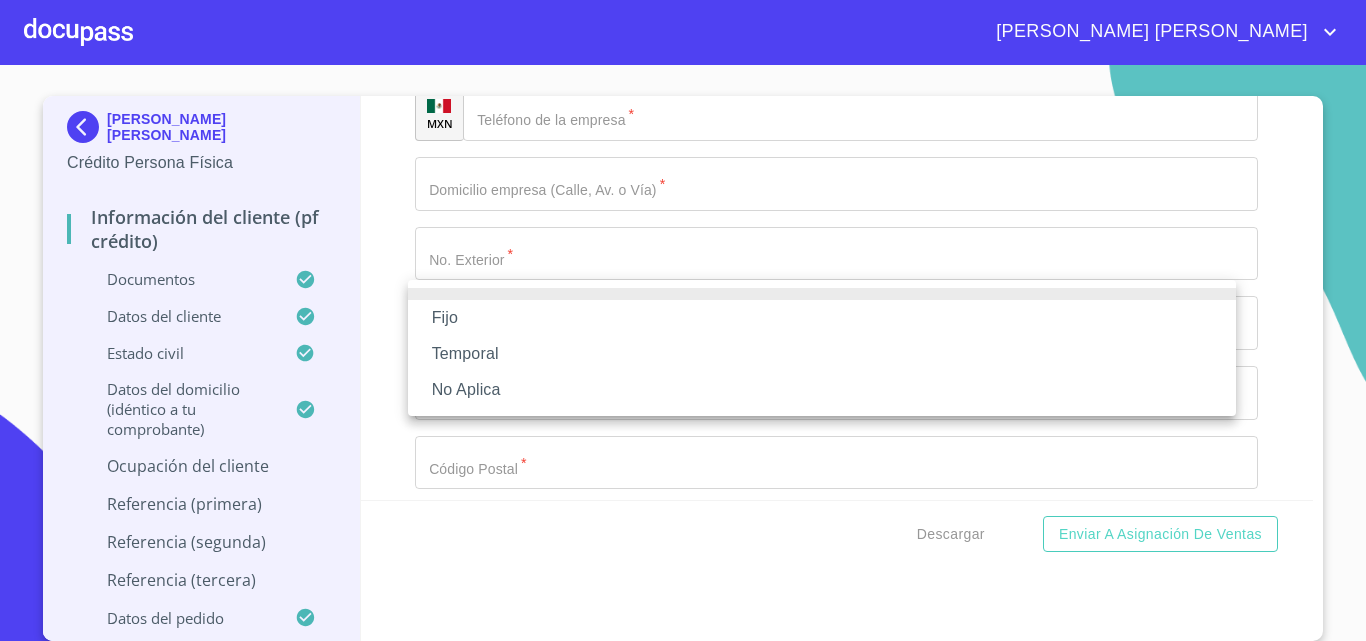 click on "No Aplica" at bounding box center [822, 390] 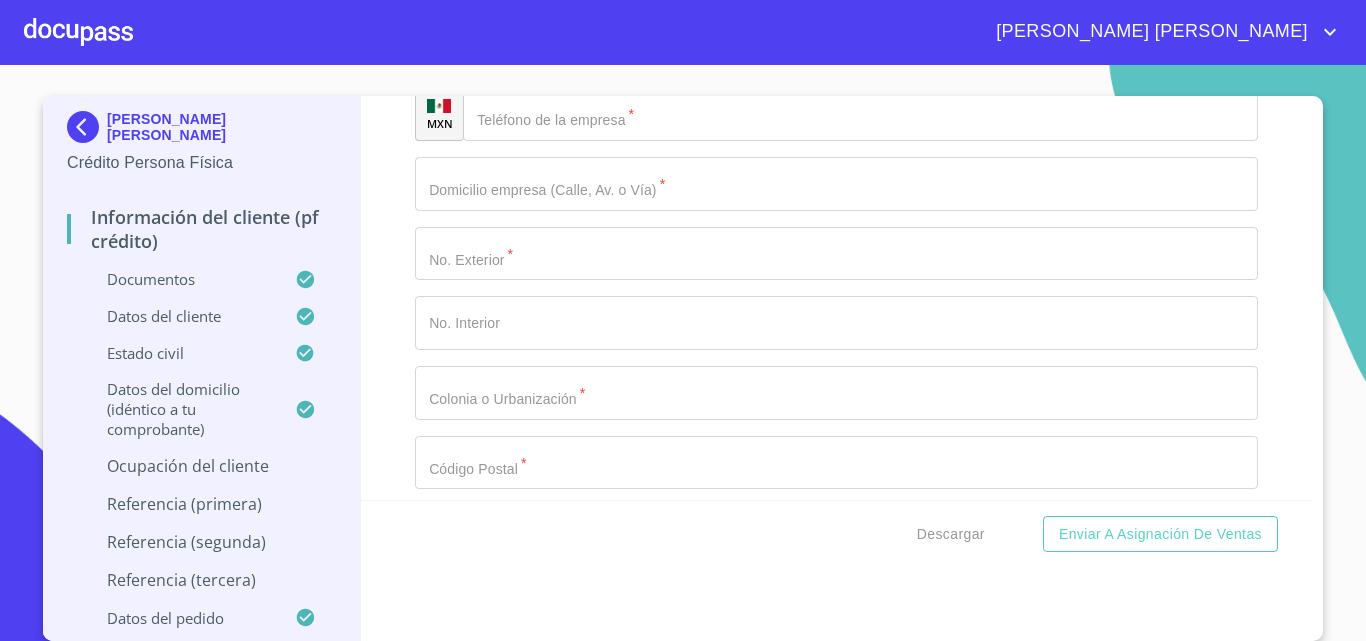 click on "Documento de identificación.   *" at bounding box center (813, -3050) 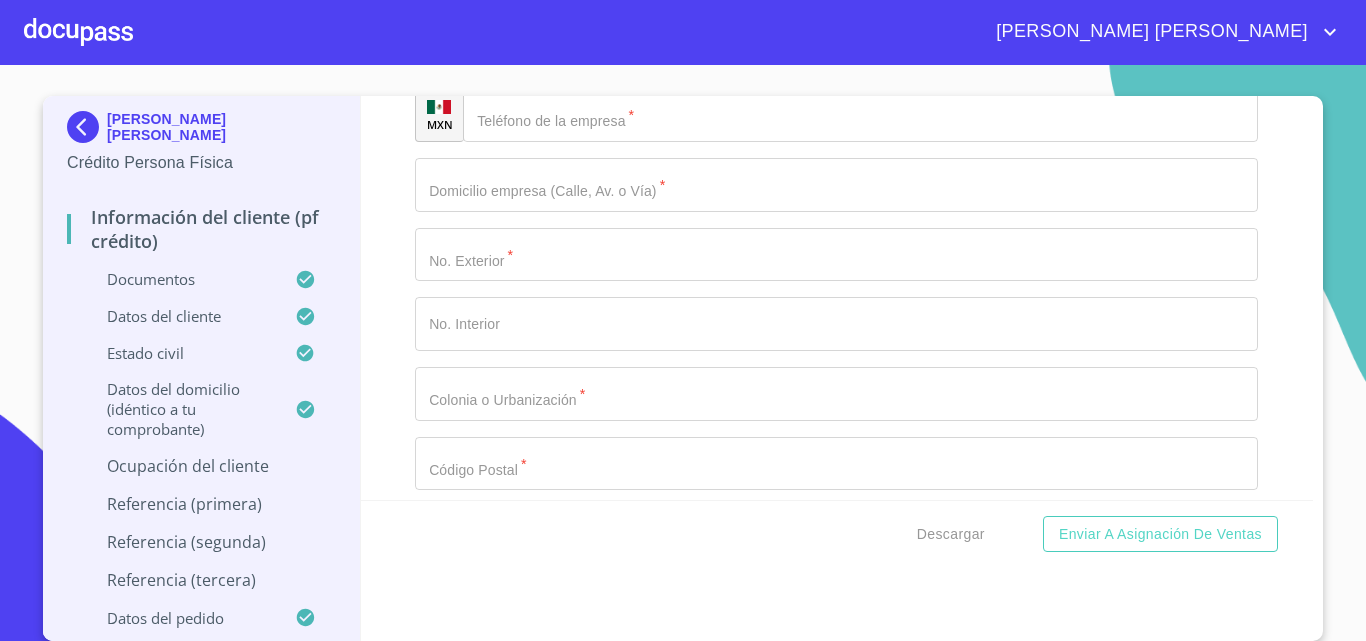 scroll, scrollTop: 9000, scrollLeft: 0, axis: vertical 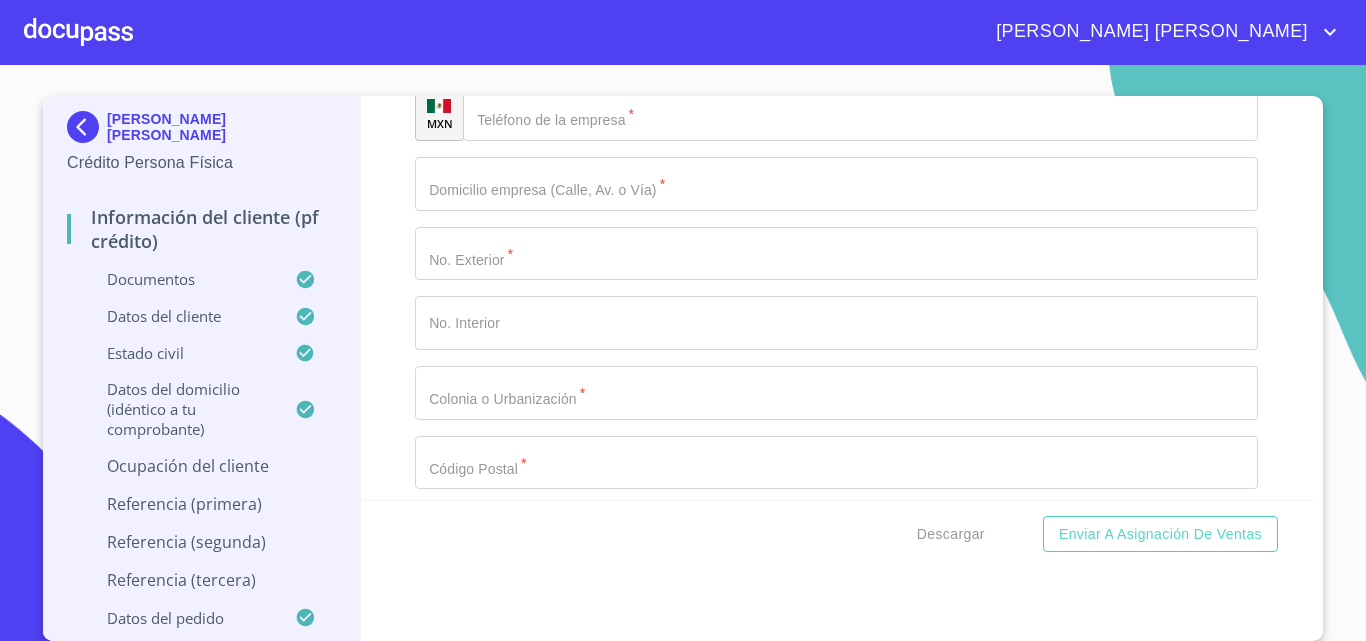 type on "100000" 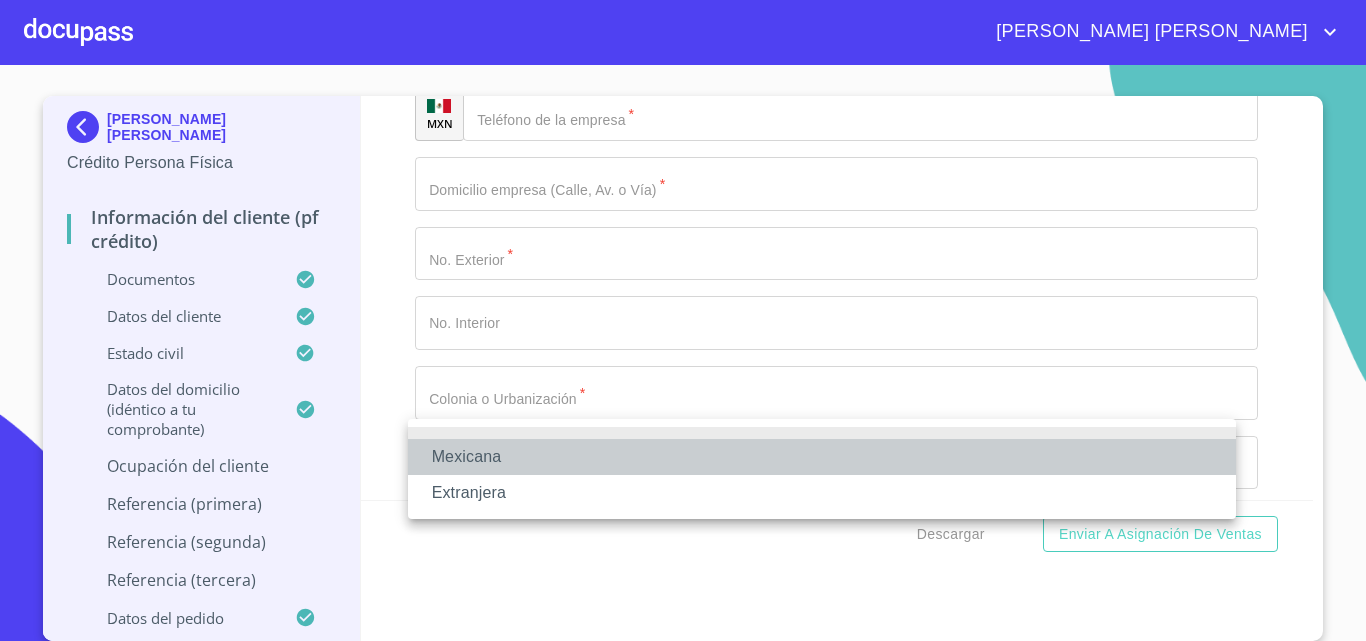 click on "Mexicana" at bounding box center (822, 457) 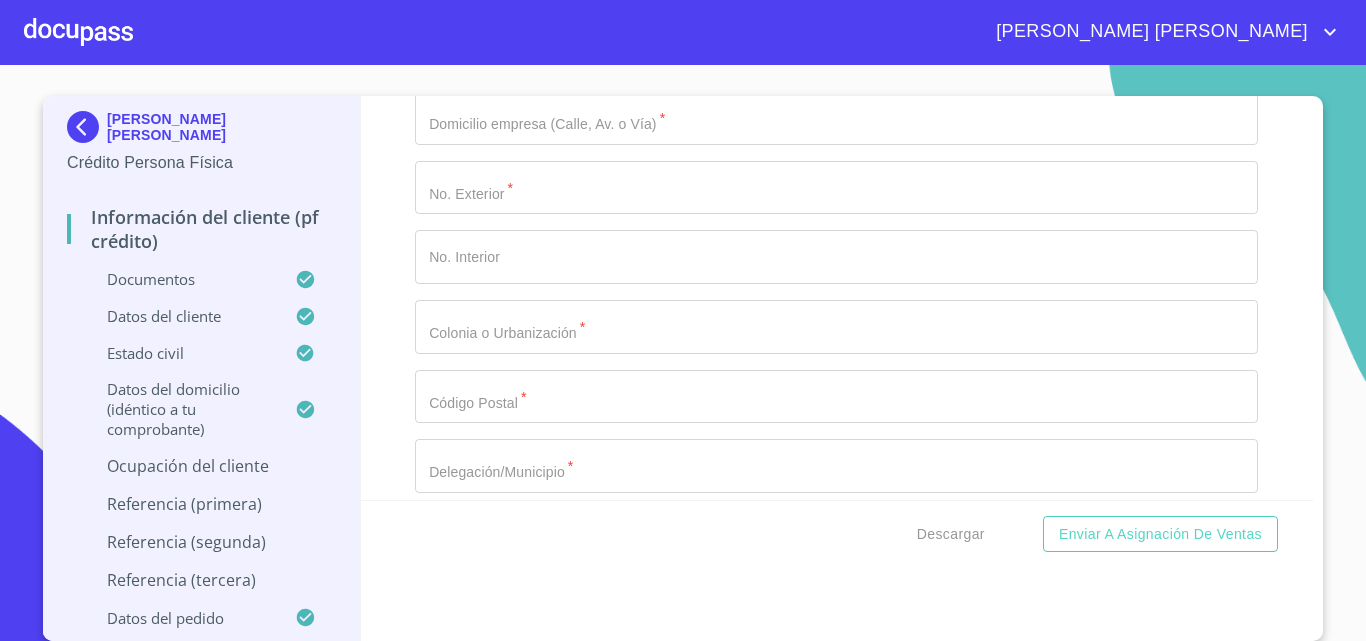 scroll, scrollTop: 9100, scrollLeft: 0, axis: vertical 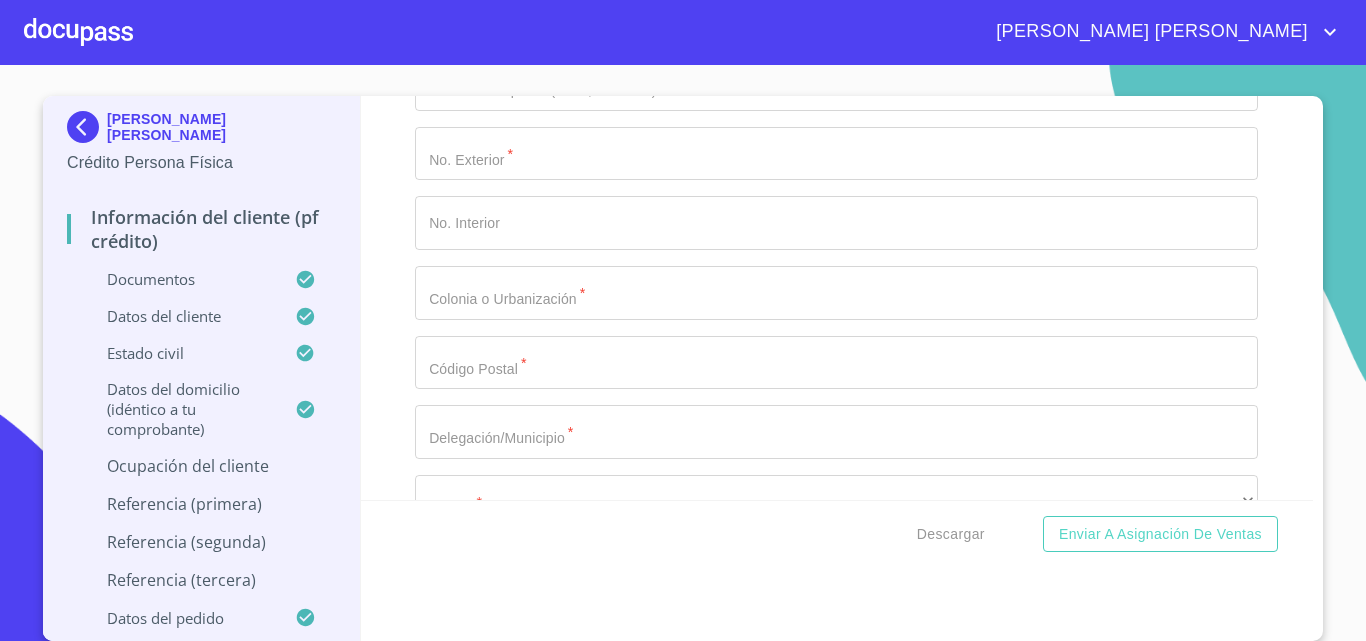 click on "​" at bounding box center (836, -125) 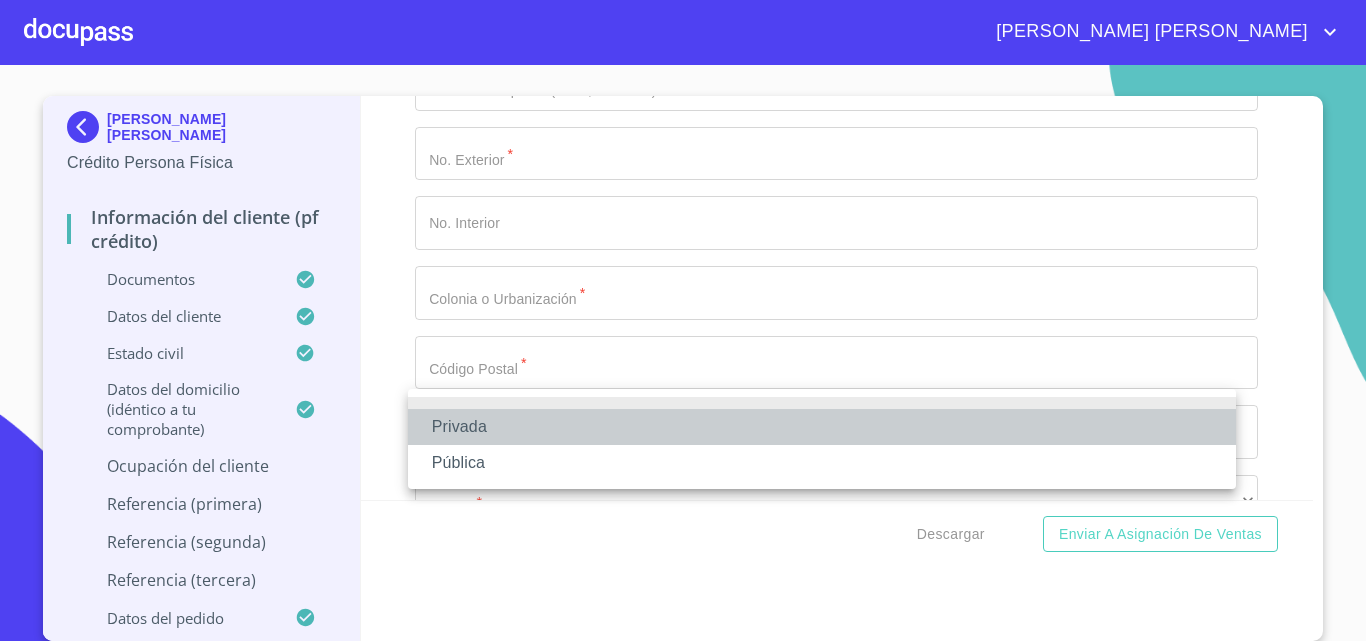 click on "Privada" at bounding box center (822, 427) 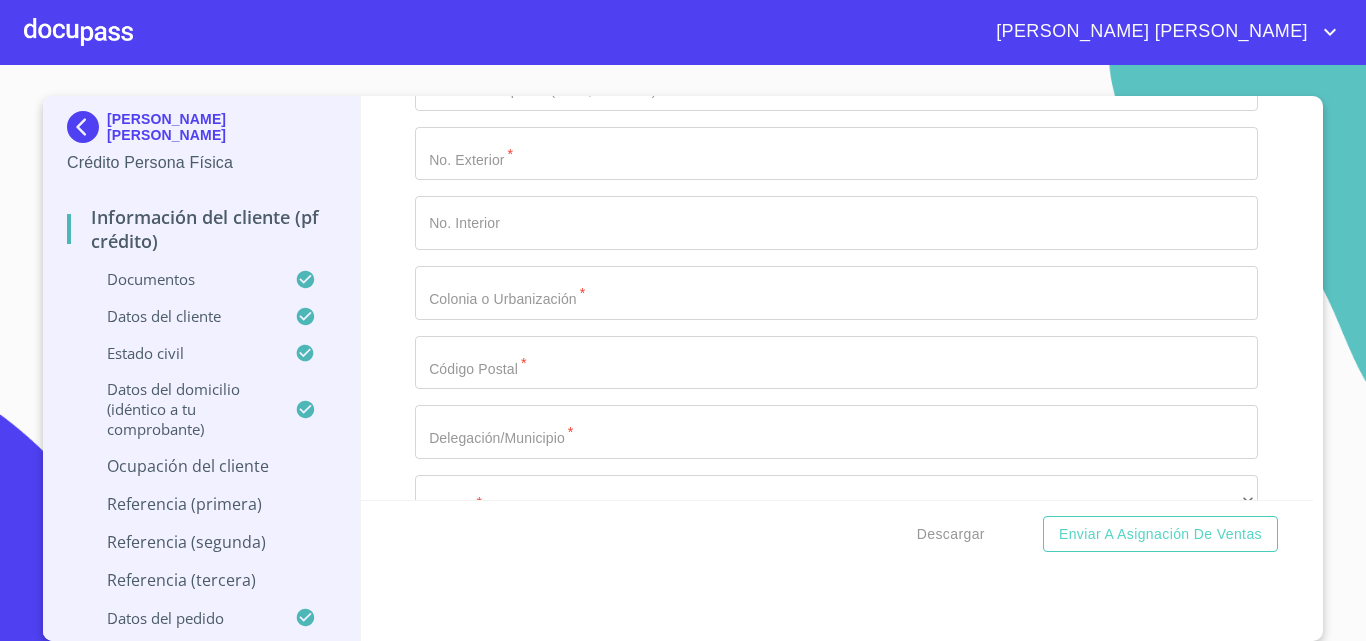 scroll, scrollTop: 9200, scrollLeft: 0, axis: vertical 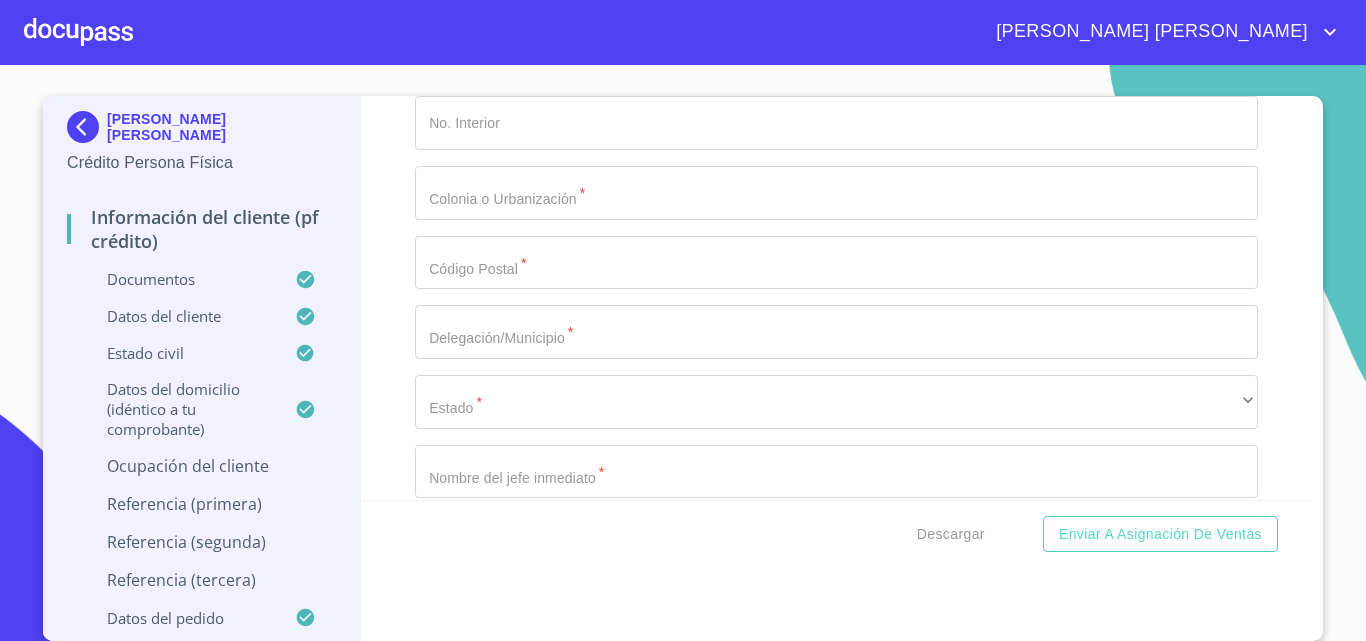 click on "Documento de identificación.   *" at bounding box center (813, -3250) 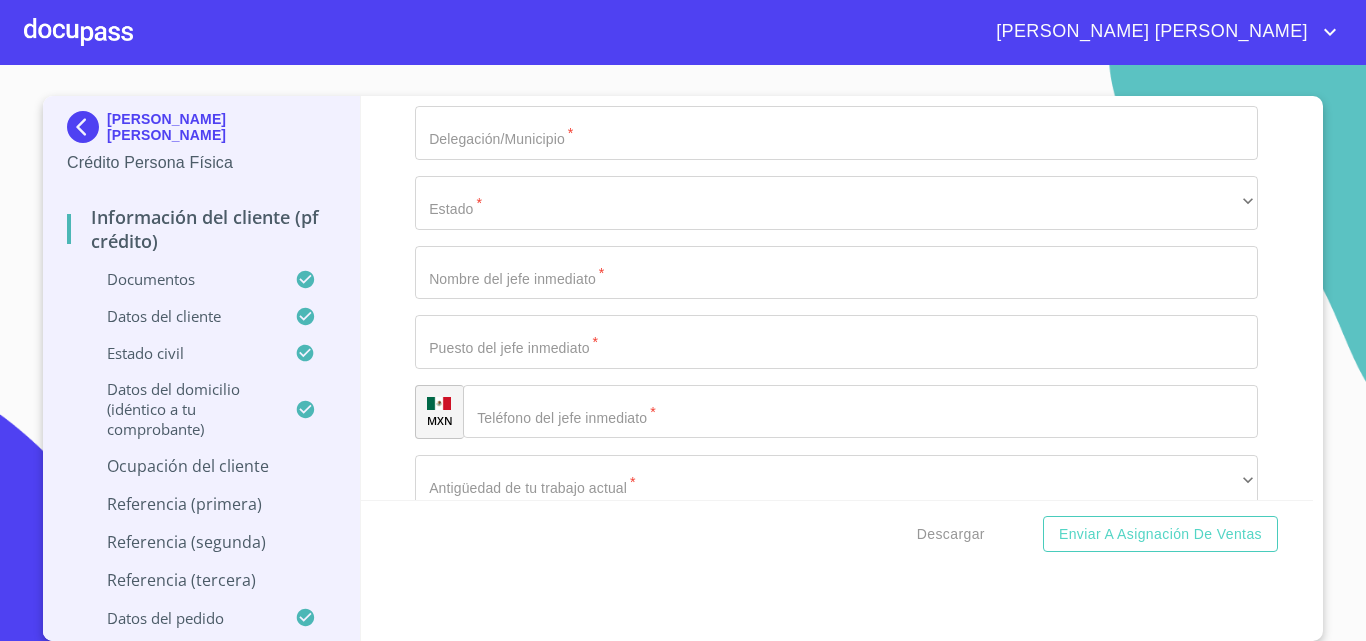 scroll, scrollTop: 9400, scrollLeft: 0, axis: vertical 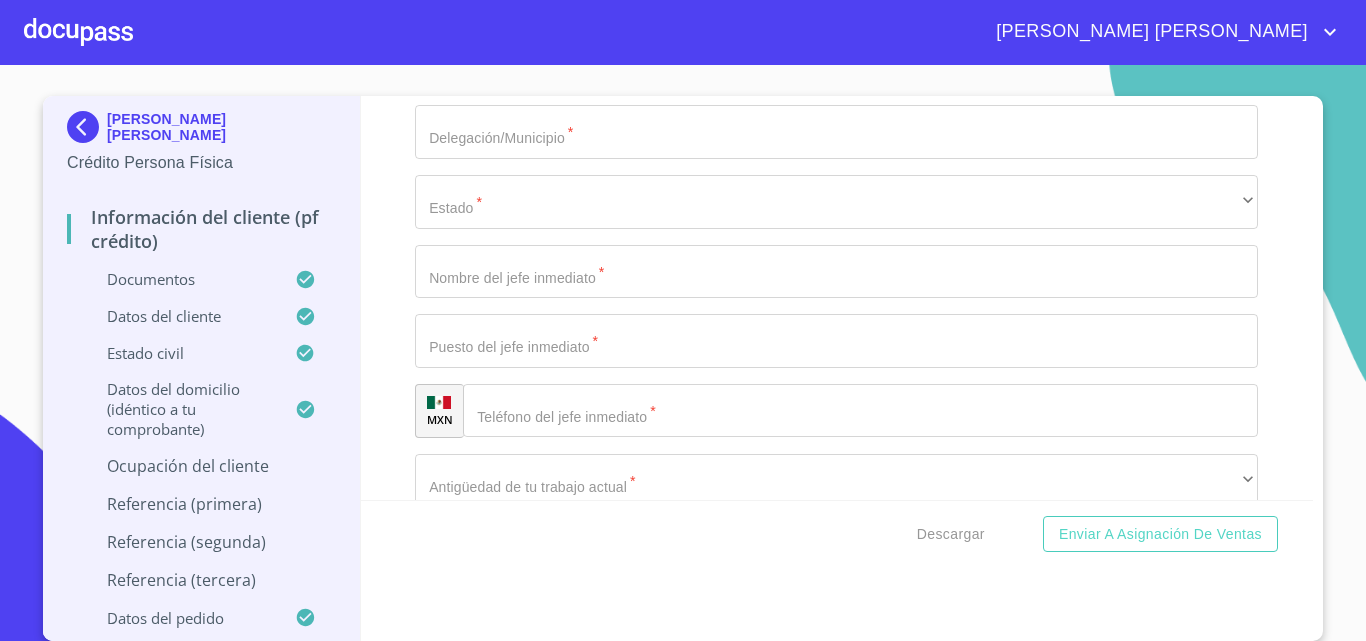 type on "[PHONE_NUMBER]" 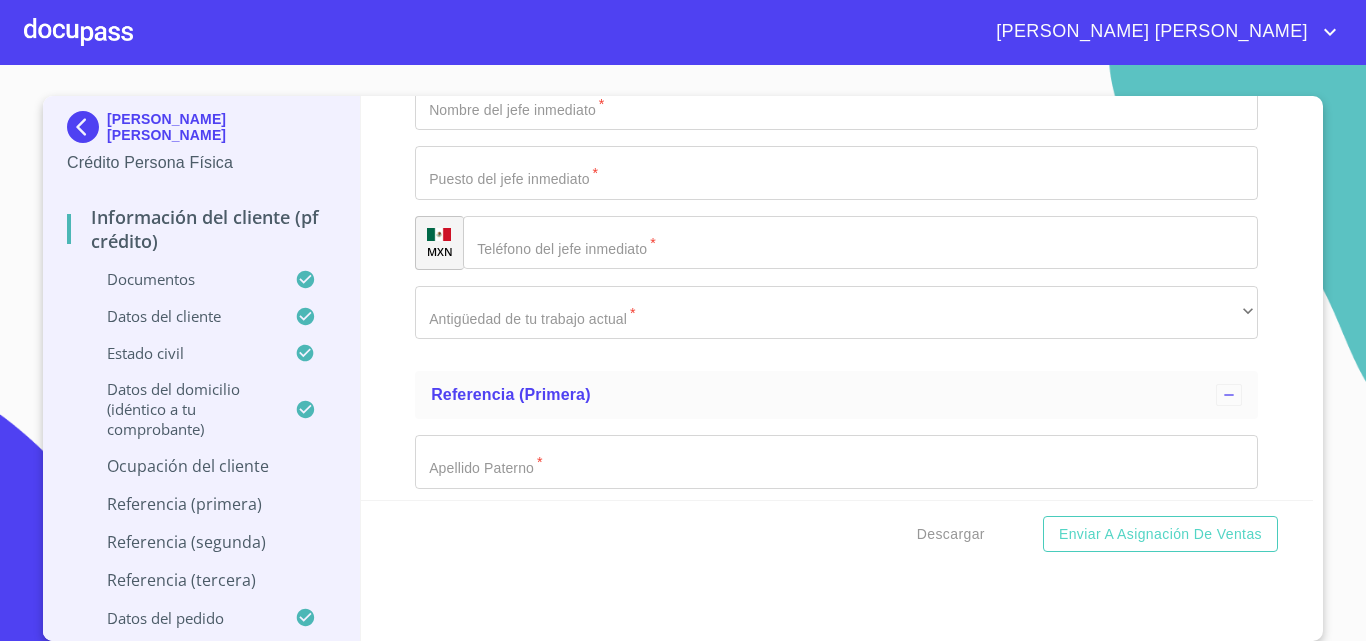 scroll, scrollTop: 9600, scrollLeft: 0, axis: vertical 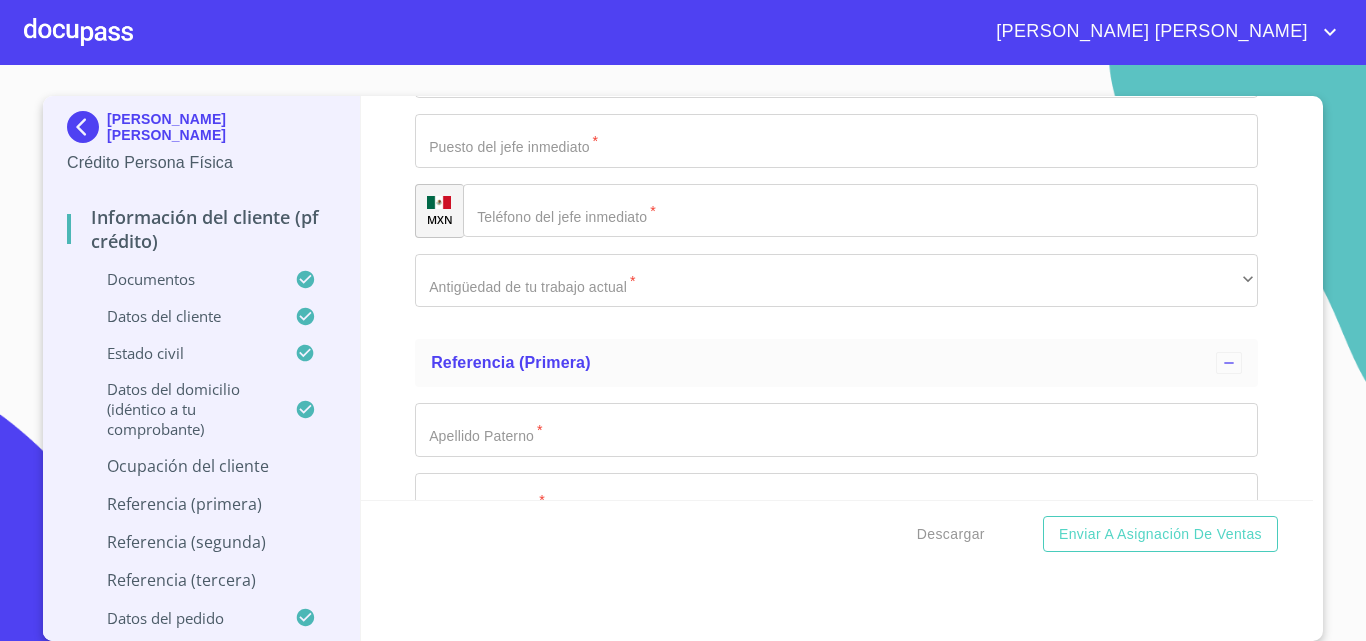 type on "0" 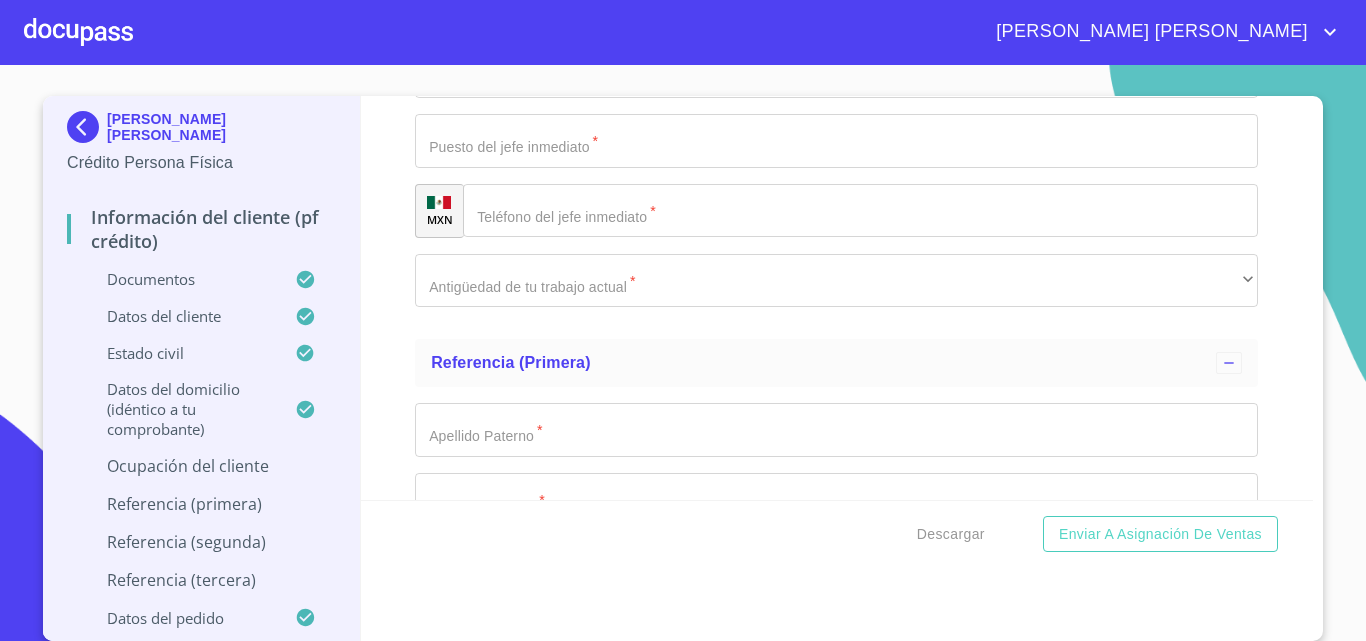 click on "Documento de identificación.   *" at bounding box center (836, -68) 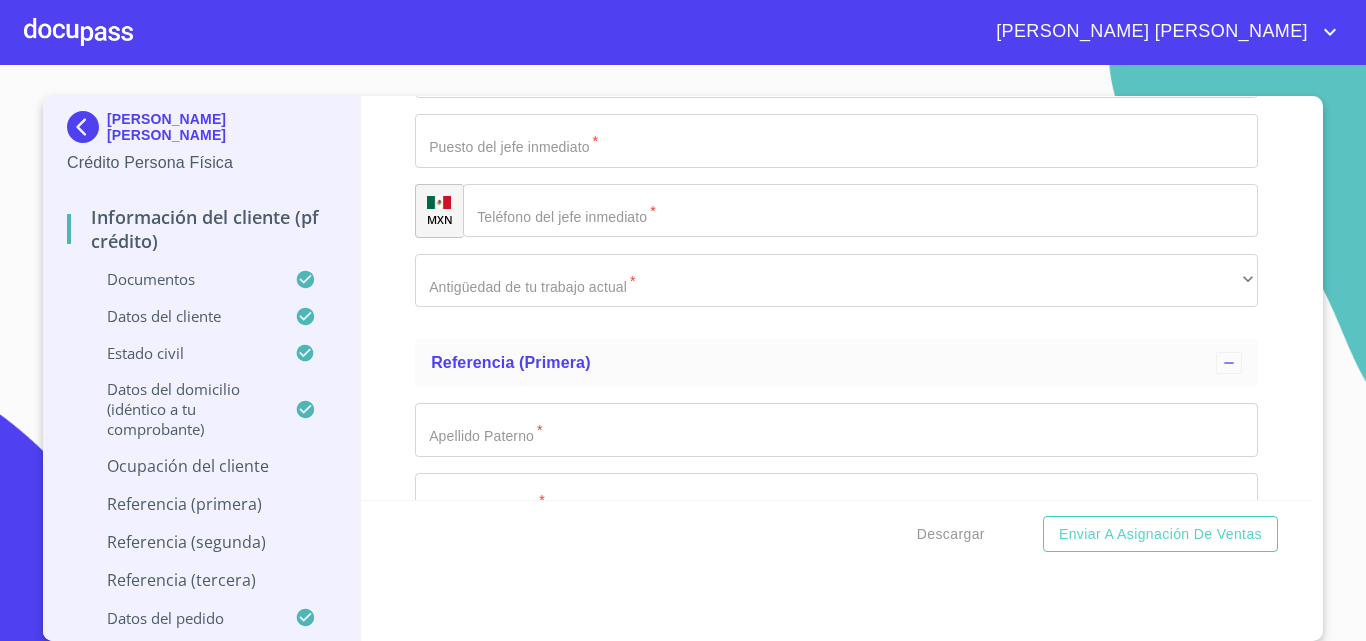 type on "SAN [PERSON_NAME] TLAQUEPAQUE" 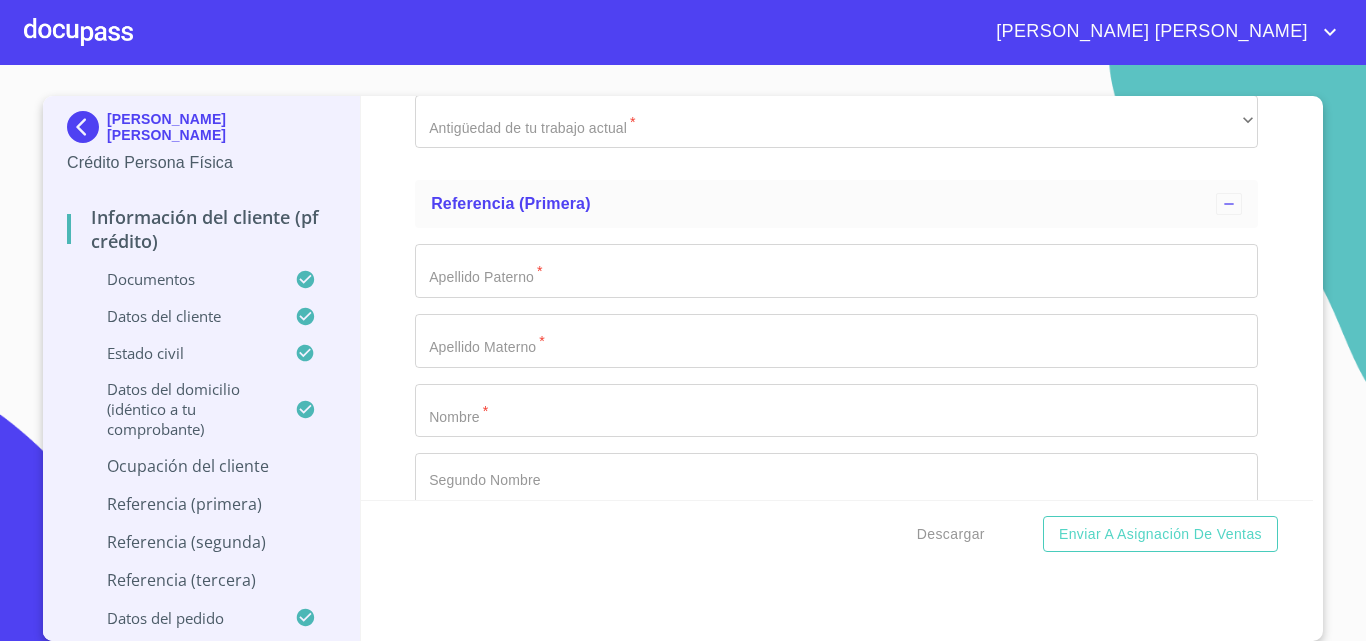 scroll, scrollTop: 9800, scrollLeft: 0, axis: vertical 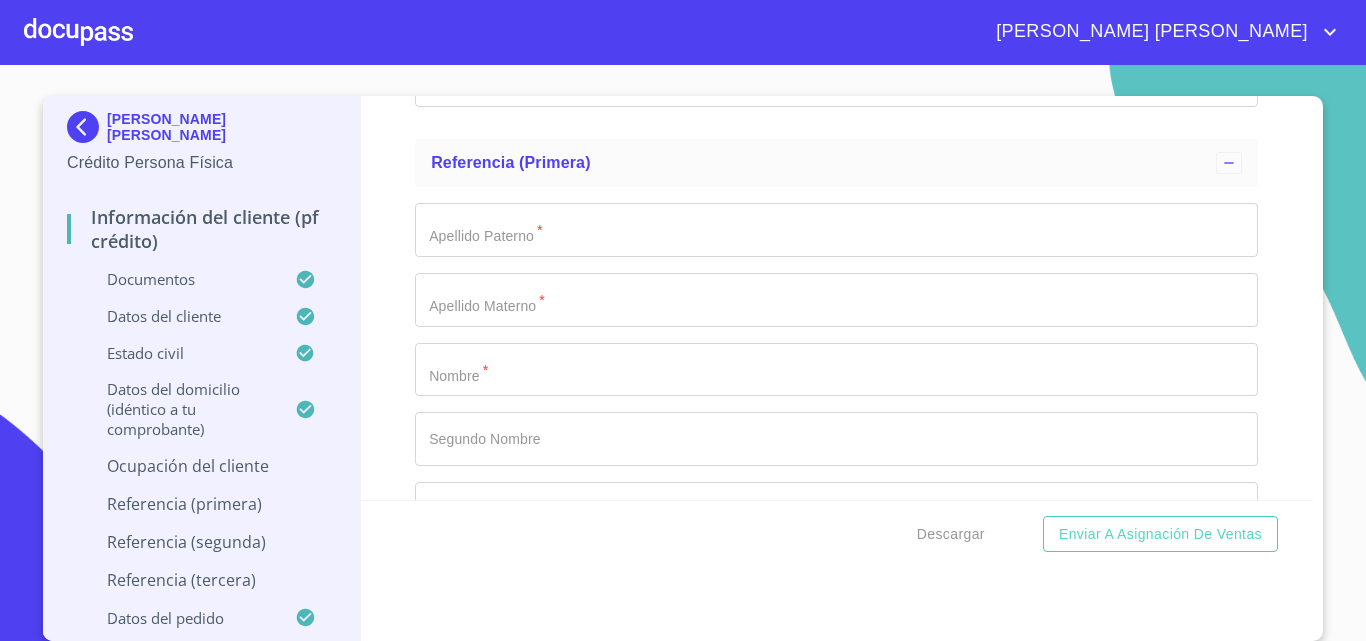 click on "​" at bounding box center [836, -198] 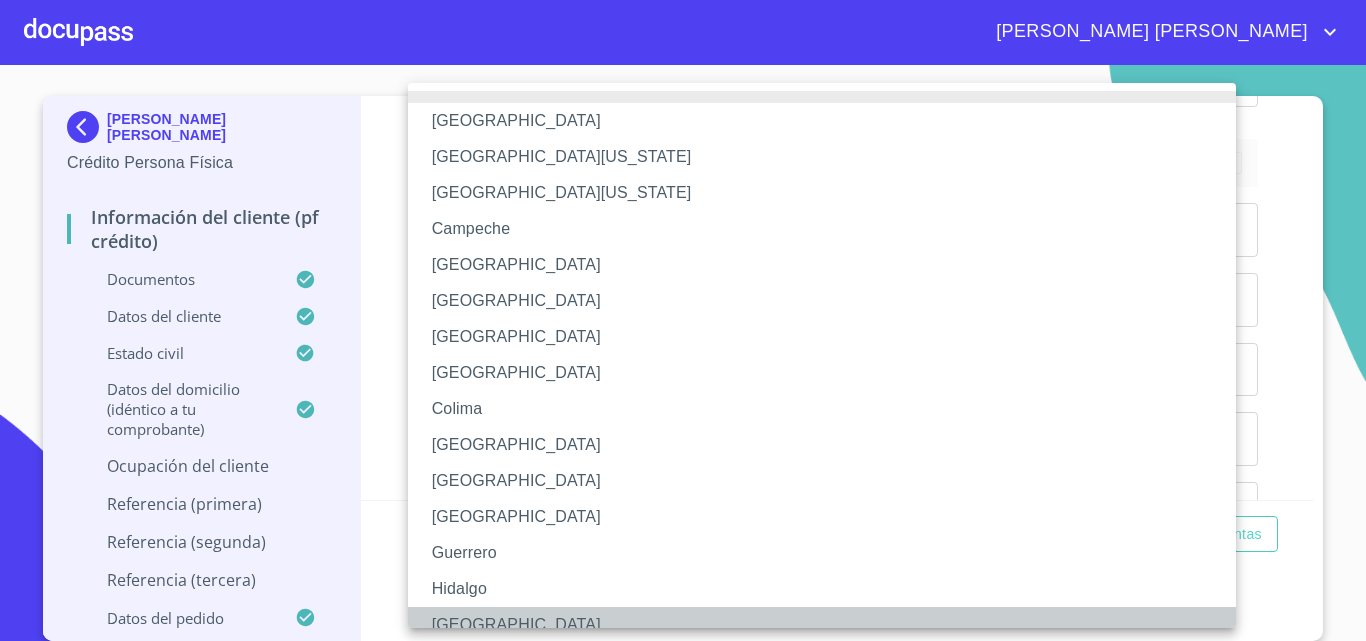 click on "[GEOGRAPHIC_DATA]" at bounding box center [829, 625] 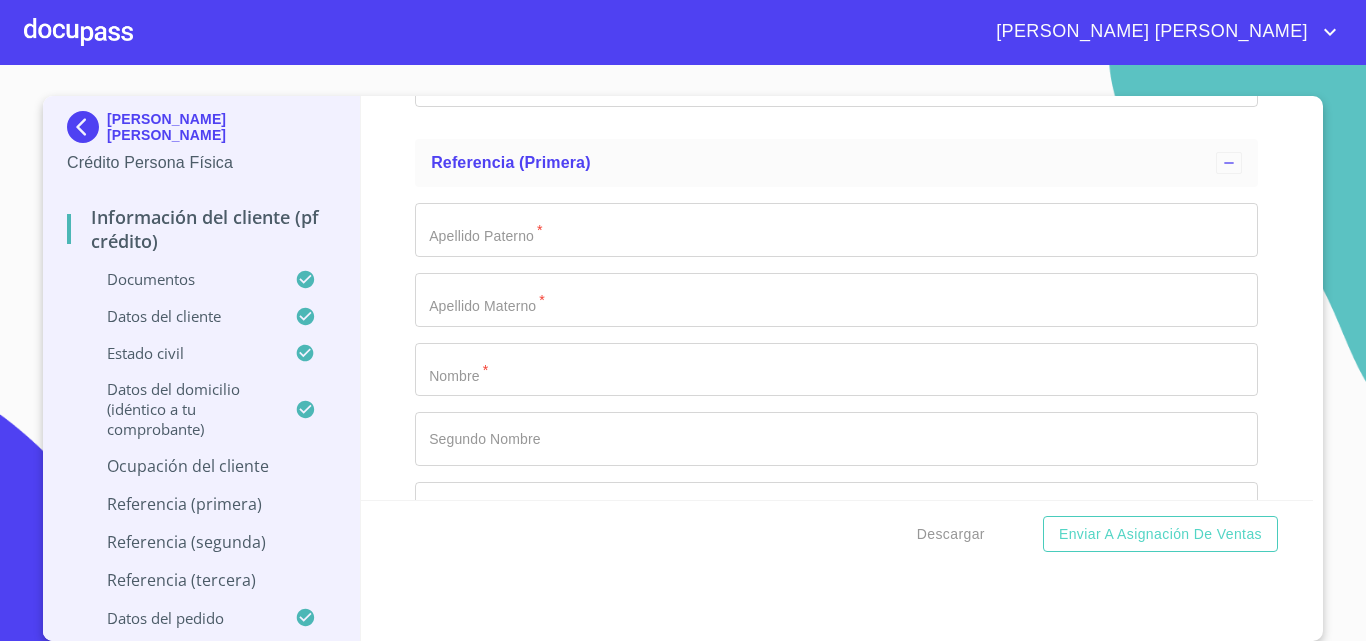 click on "Documento de identificación.   *" at bounding box center [836, -128] 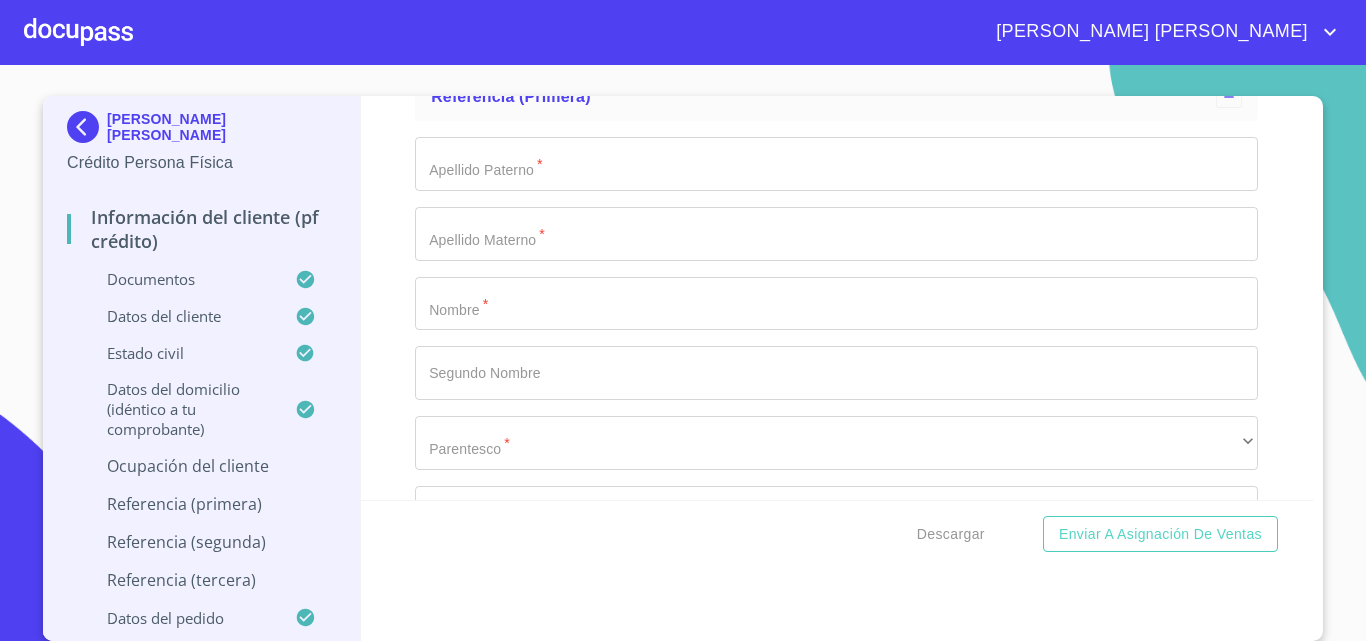 scroll, scrollTop: 9900, scrollLeft: 0, axis: vertical 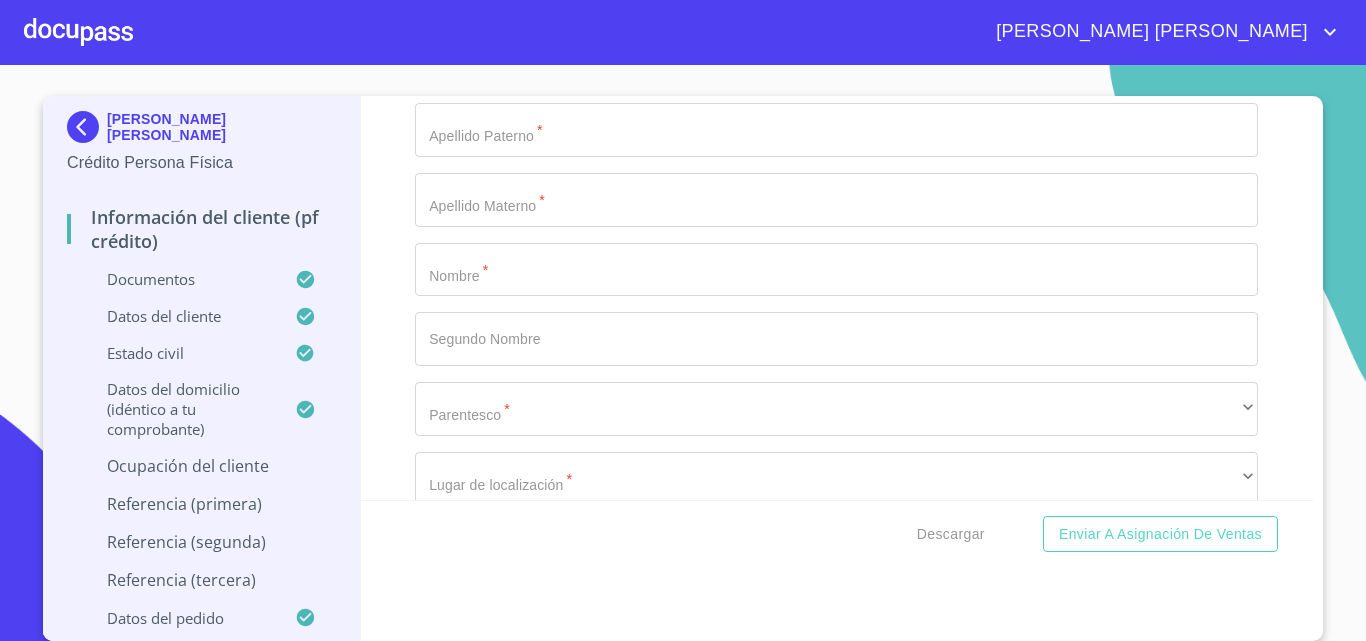 type on "[PERSON_NAME] [PERSON_NAME]" 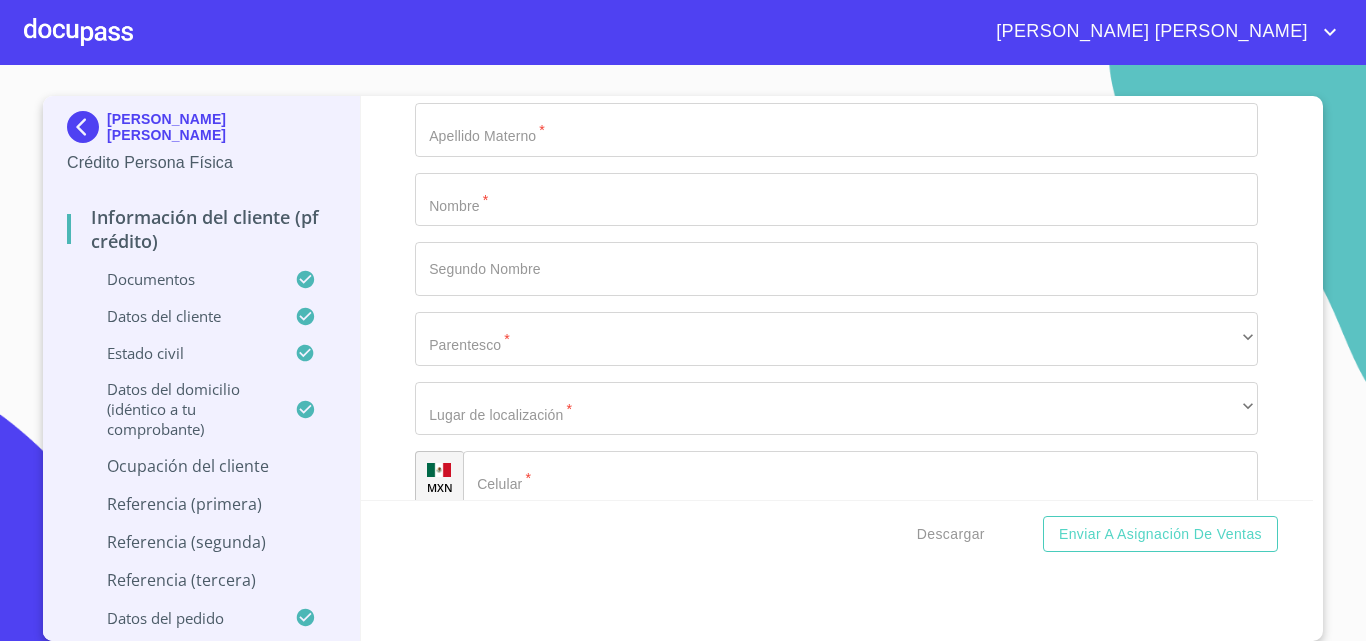 scroll, scrollTop: 10000, scrollLeft: 0, axis: vertical 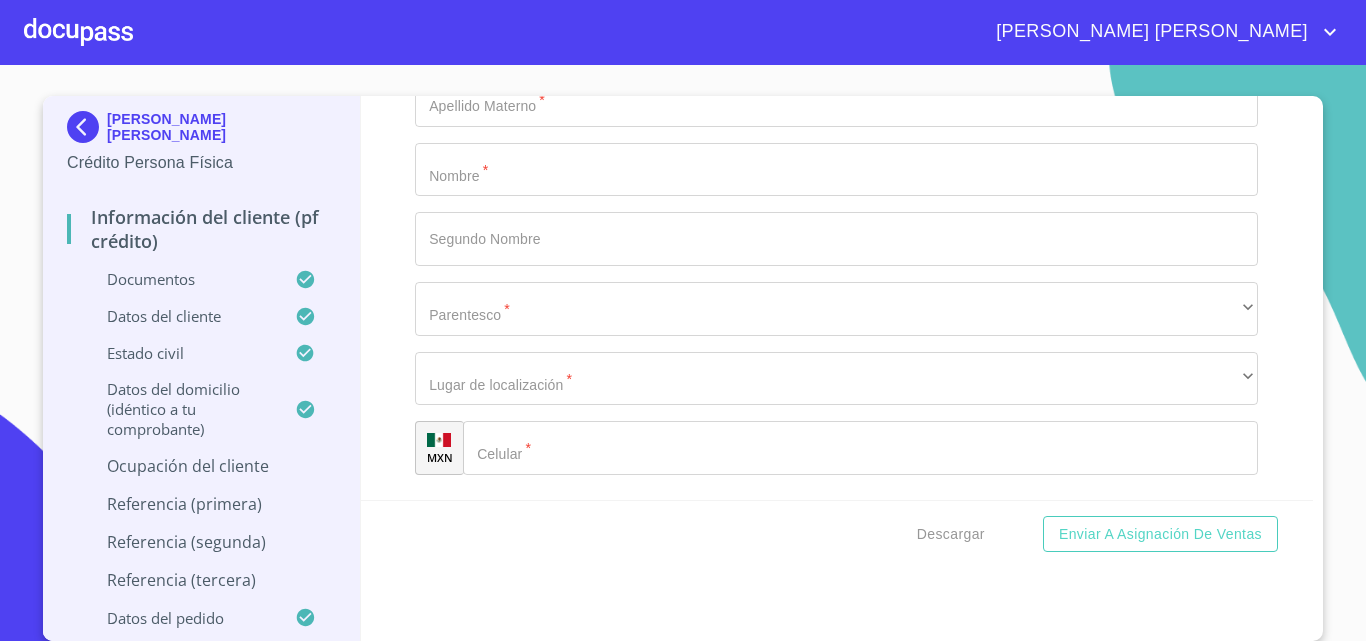 click on "​" at bounding box center (836, -119) 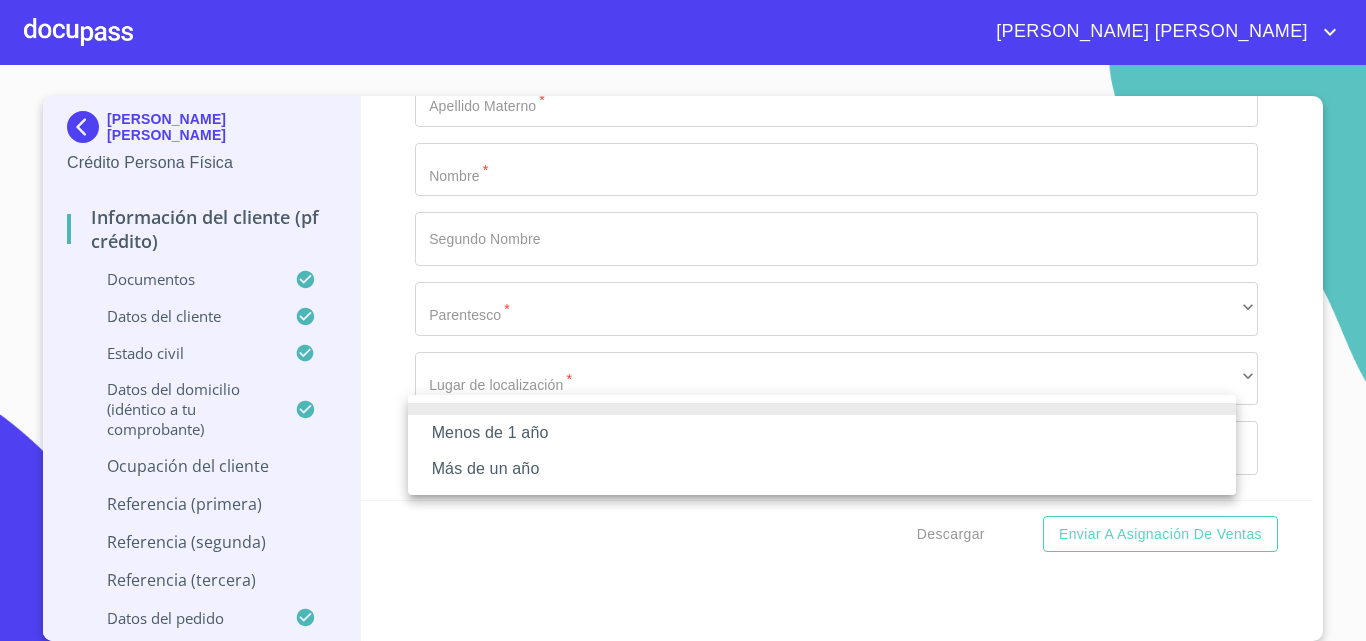 click on "Más de un año" at bounding box center [822, 469] 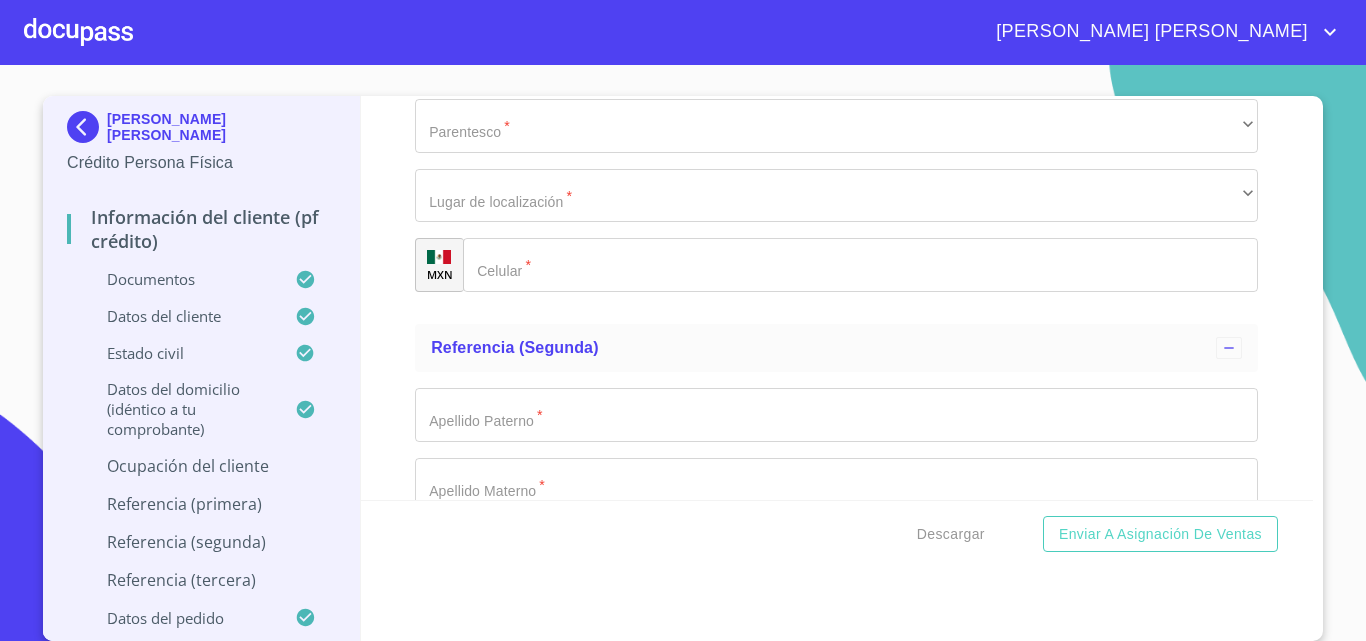 scroll, scrollTop: 10200, scrollLeft: 0, axis: vertical 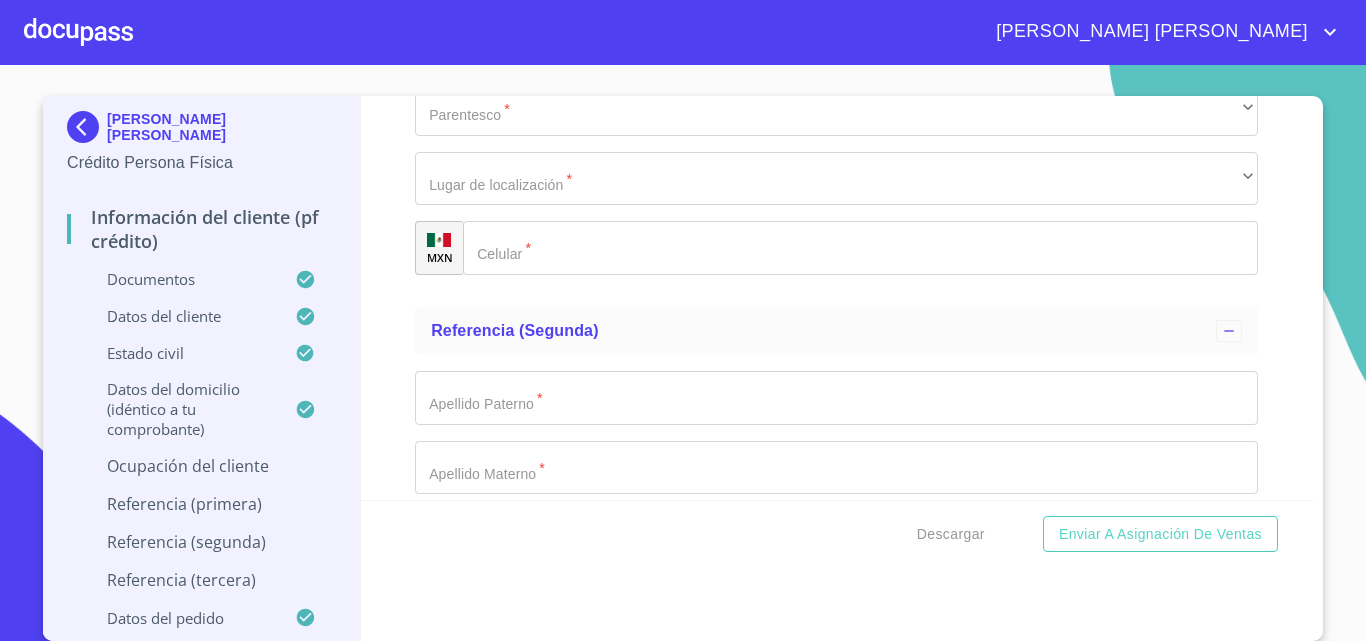 click on "Documento de identificación.   *" at bounding box center (813, -4250) 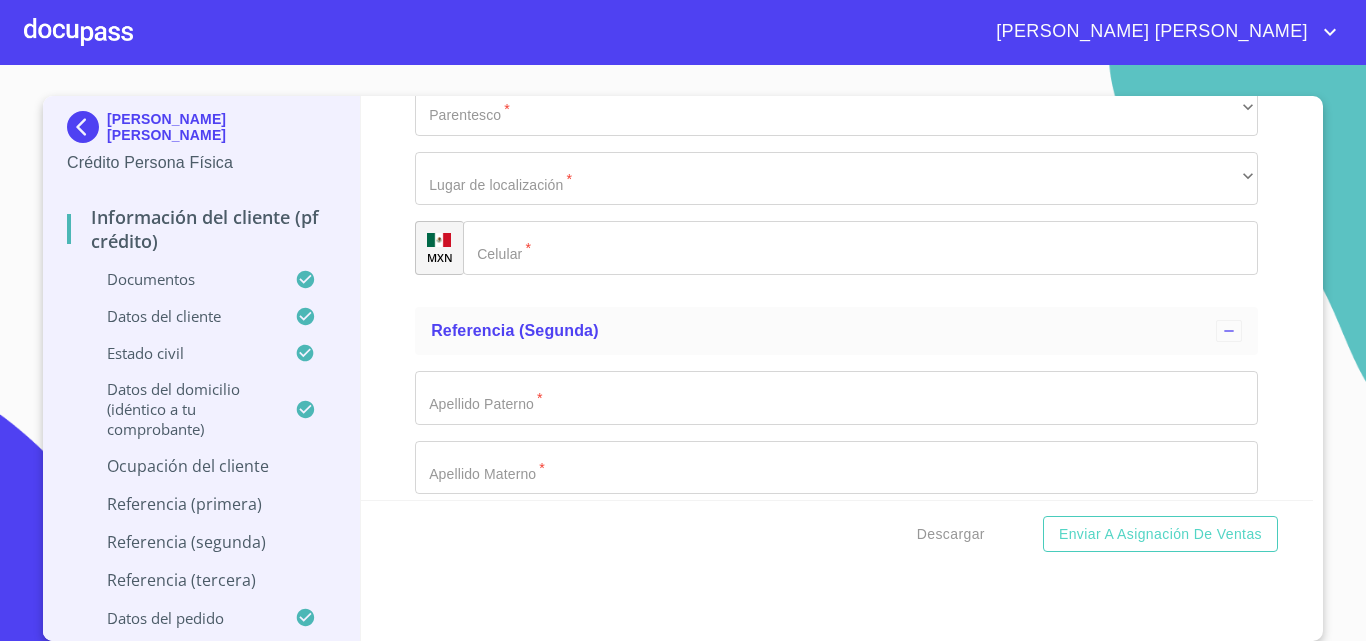click on "Documento de identificación.   *" at bounding box center (836, -170) 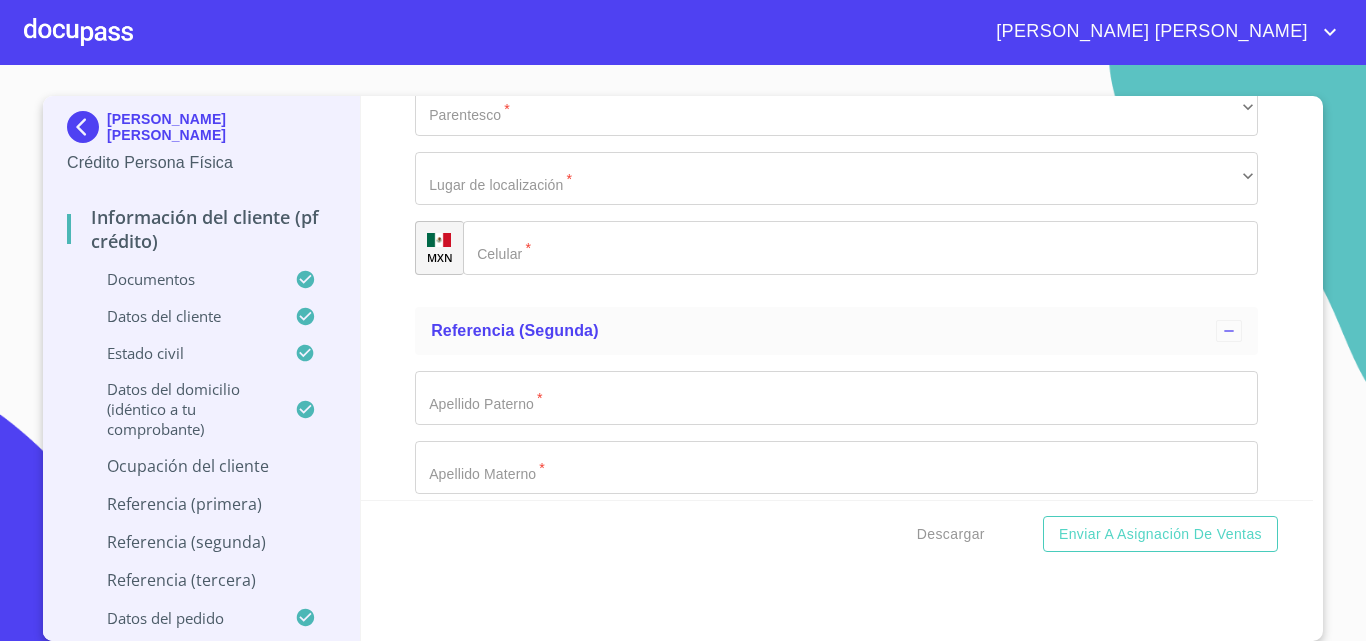type on "[PERSON_NAME]" 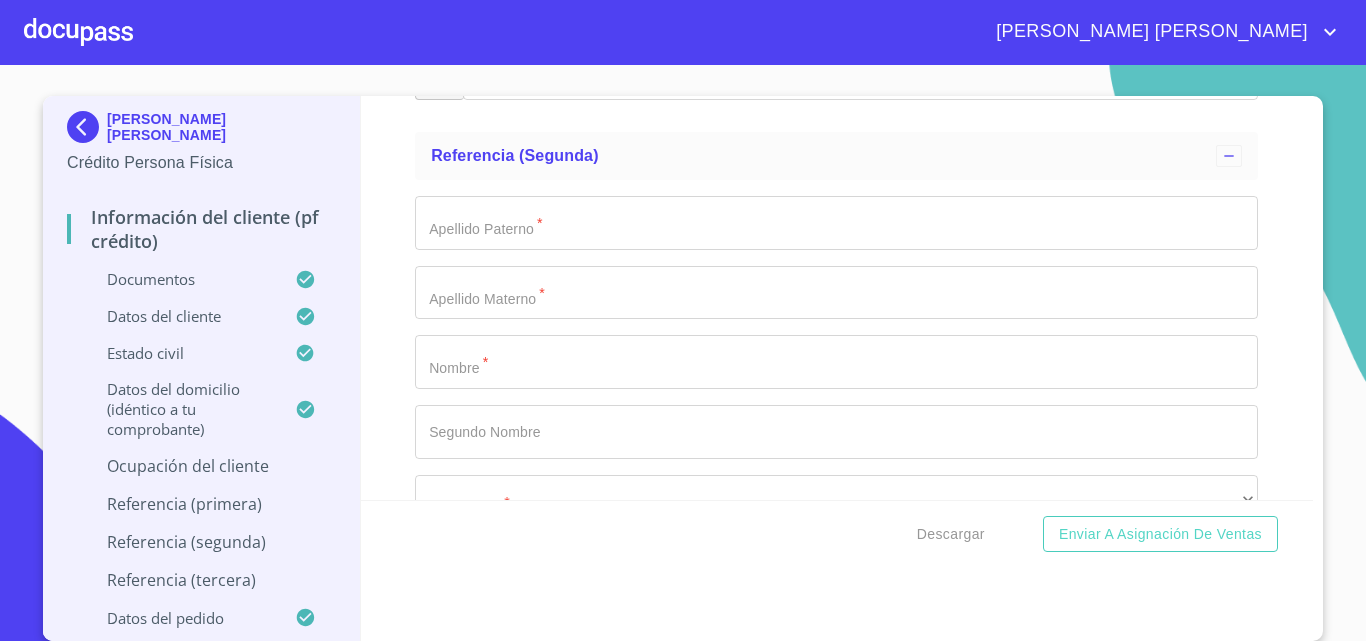 scroll, scrollTop: 10400, scrollLeft: 0, axis: vertical 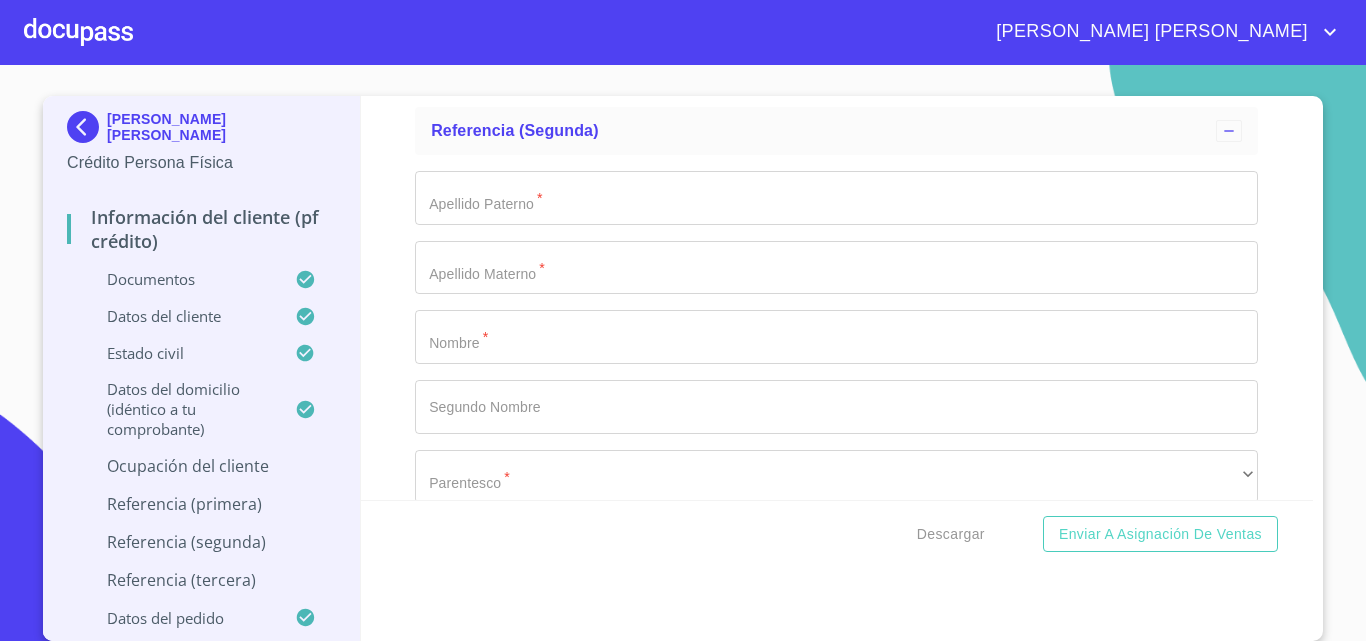 type on "[PERSON_NAME]" 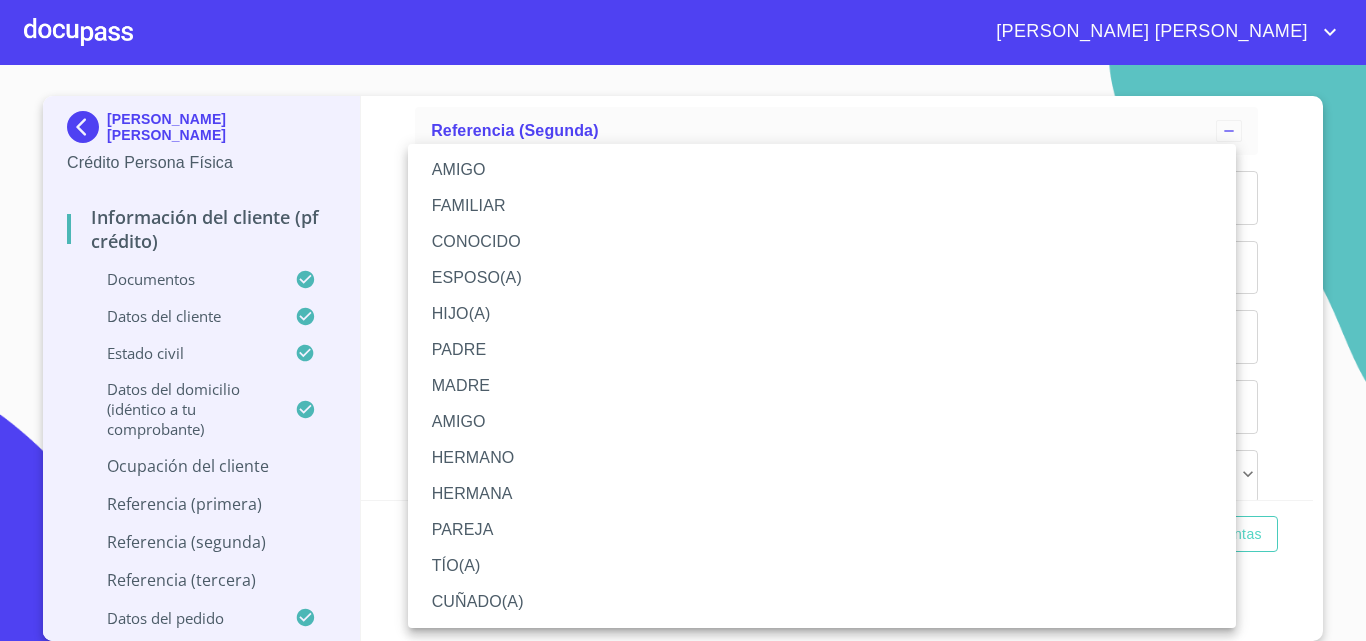 type 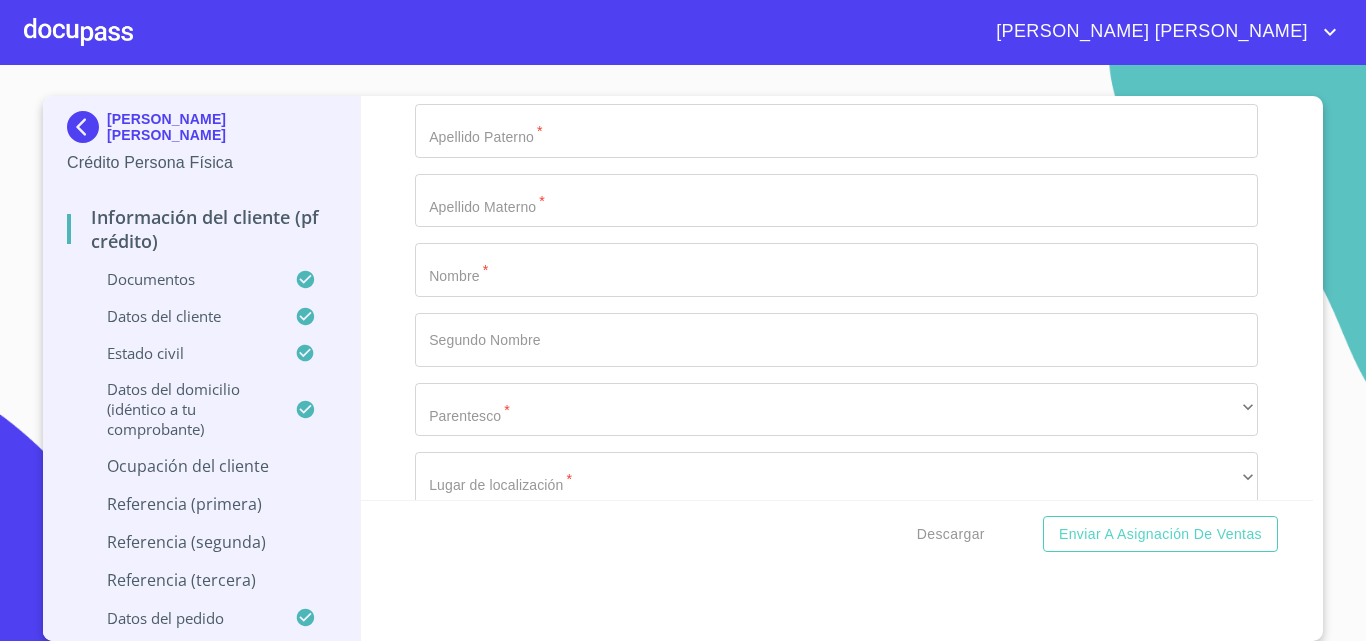 scroll, scrollTop: 10500, scrollLeft: 0, axis: vertical 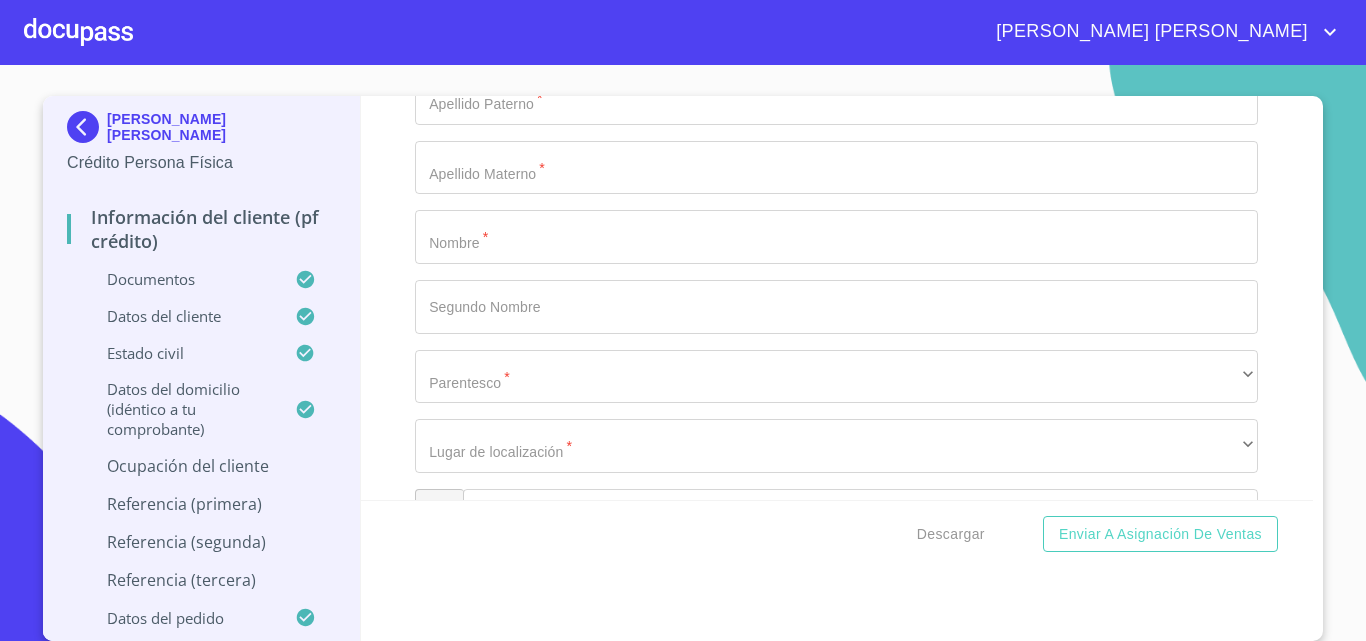 click on "​" at bounding box center (836, -121) 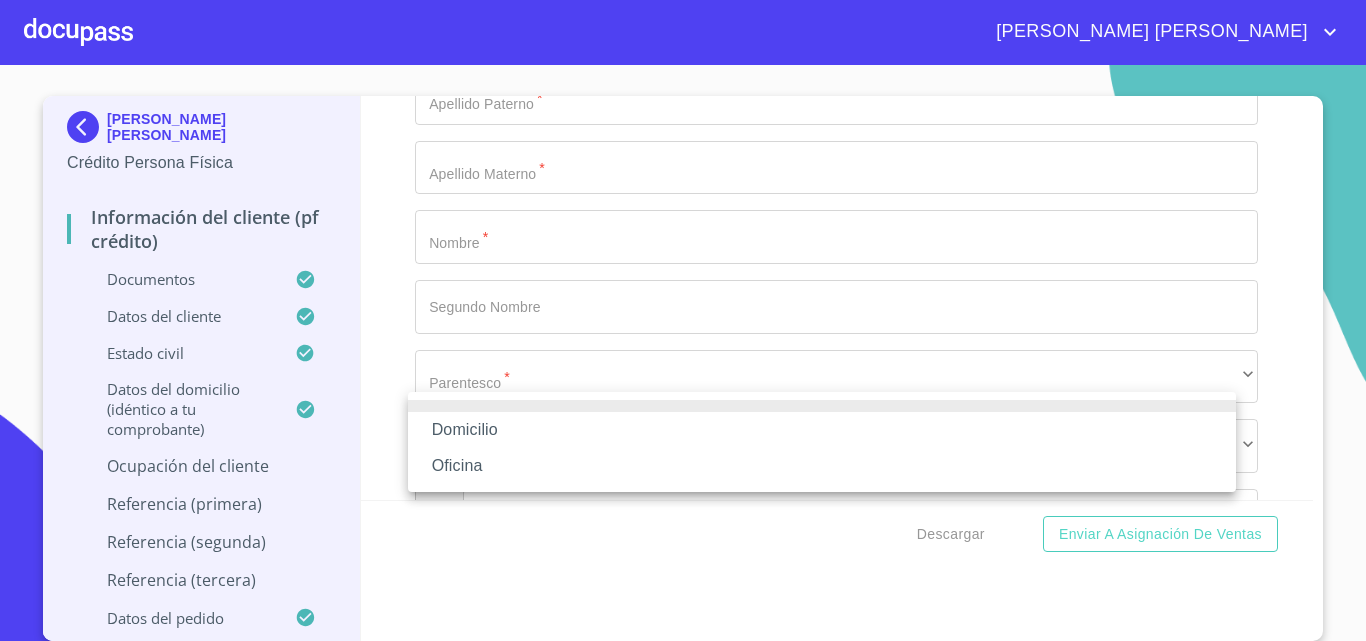 click on "Domicilio" at bounding box center (822, 430) 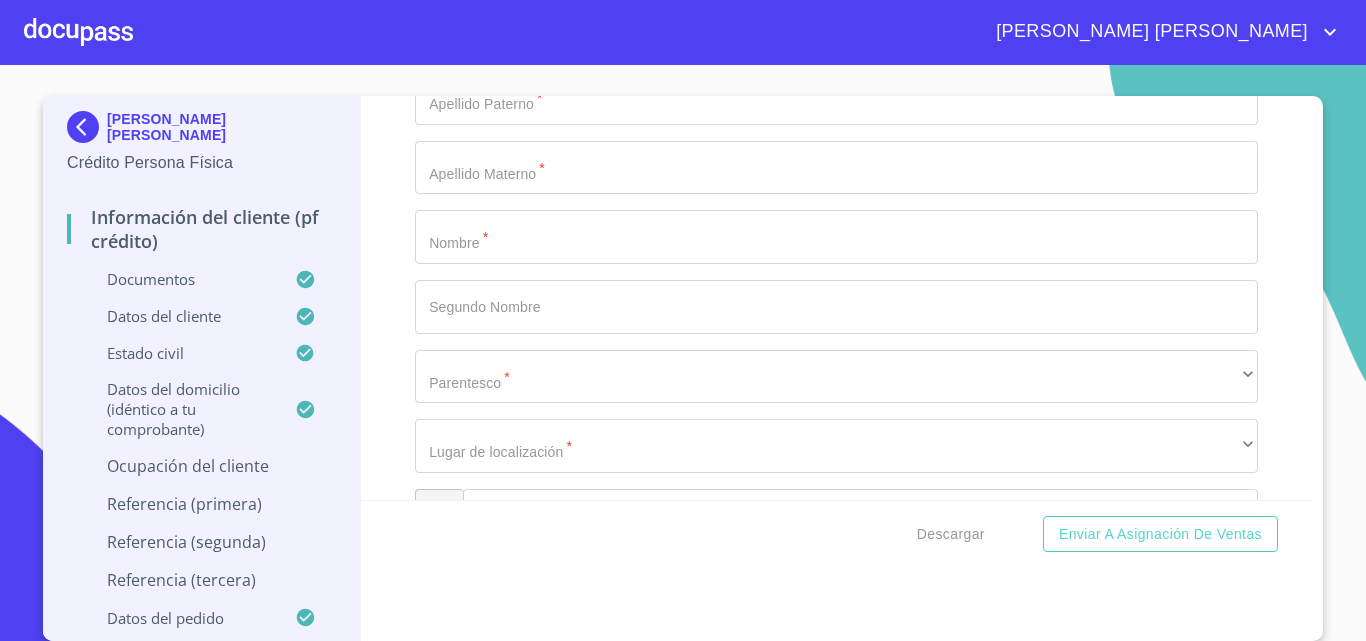 scroll, scrollTop: 10600, scrollLeft: 0, axis: vertical 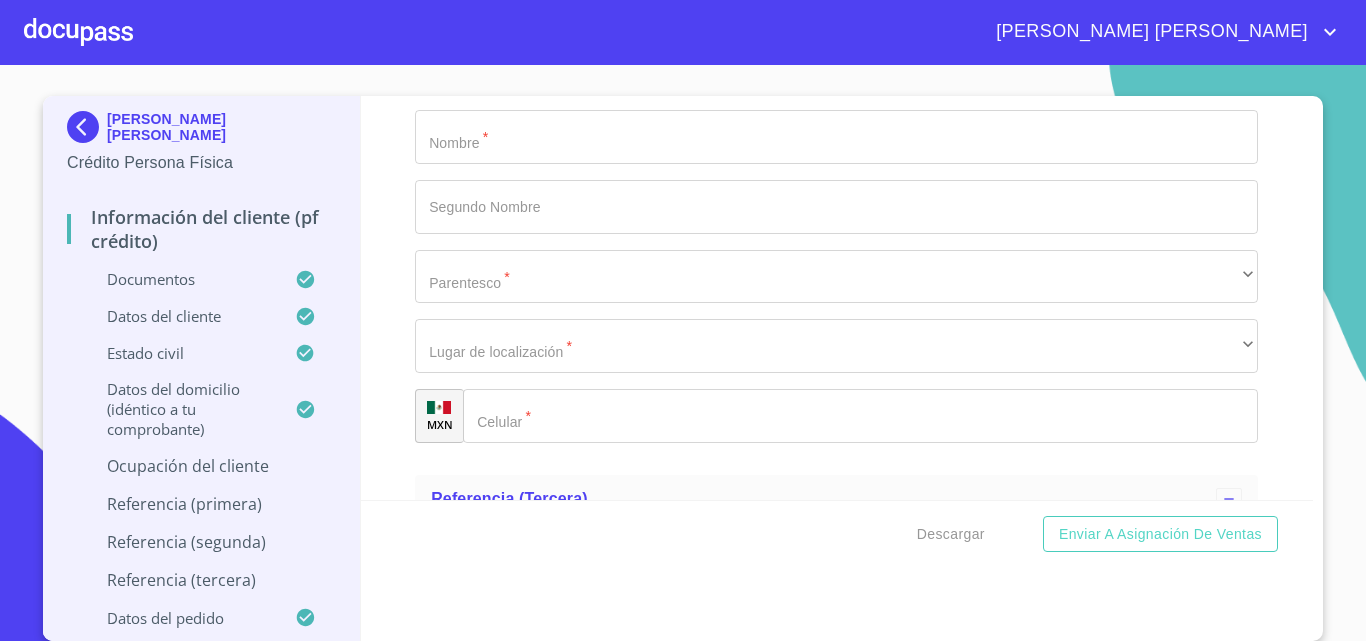 click on "Documento de identificación.   *" at bounding box center [886, -152] 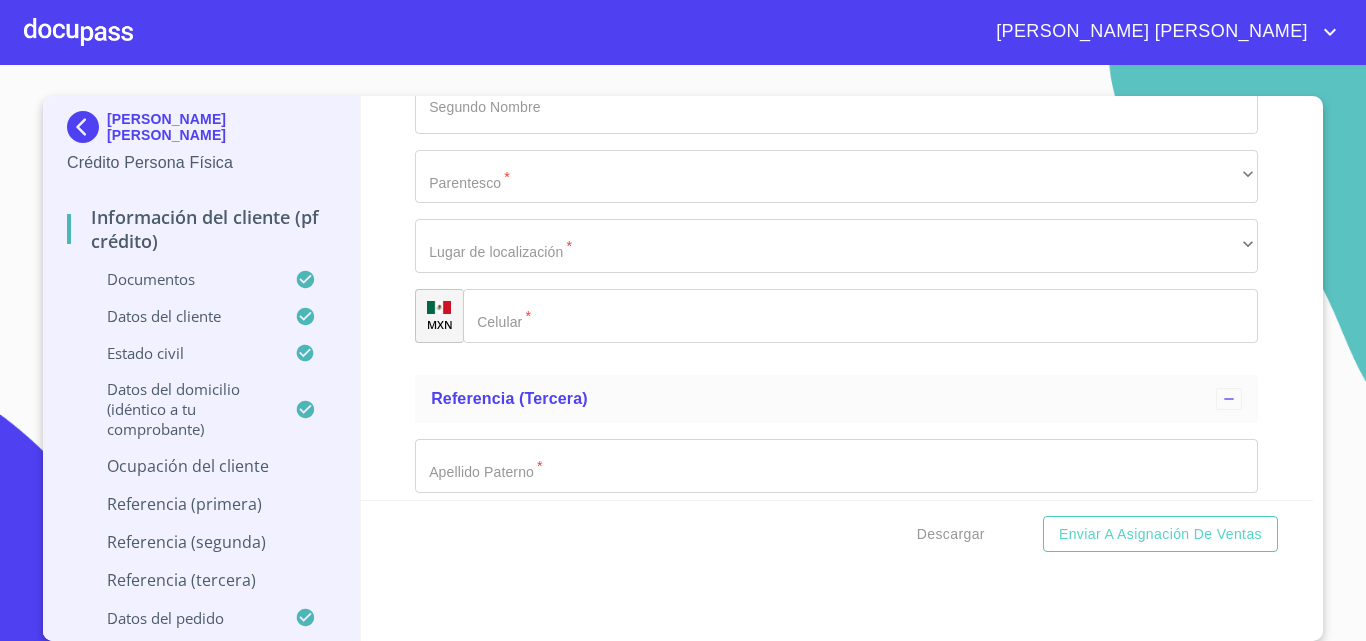 scroll, scrollTop: 10800, scrollLeft: 0, axis: vertical 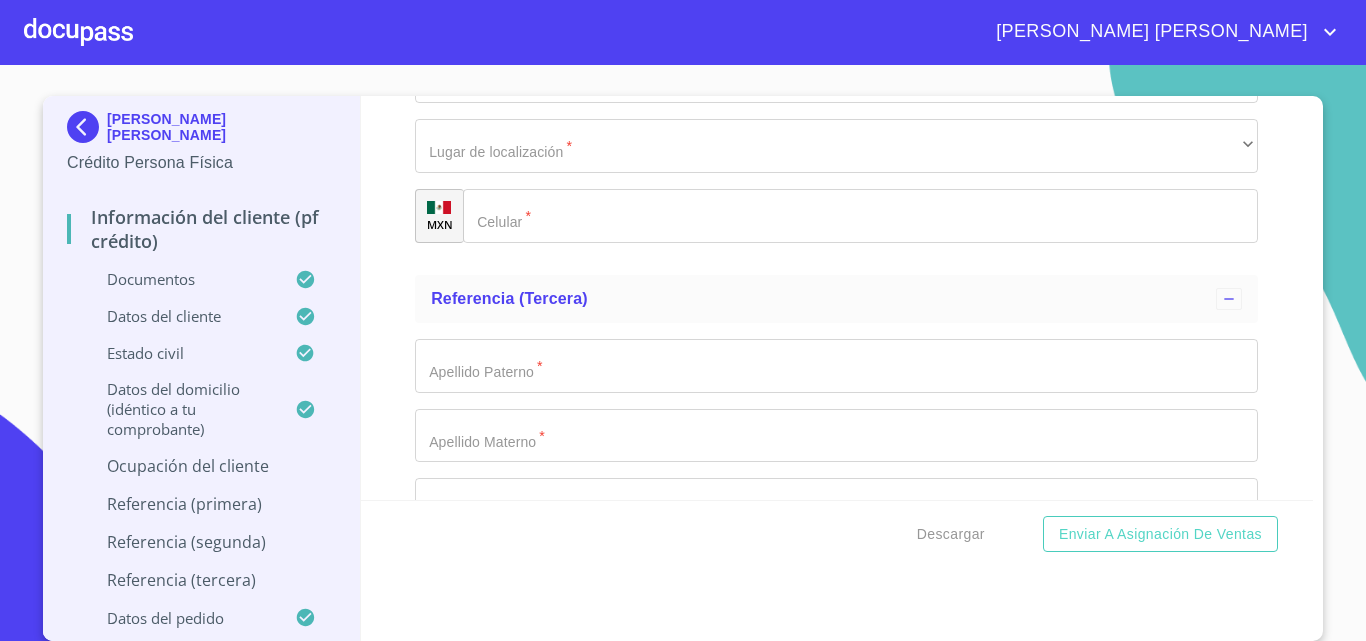 type on "[PHONE_NUMBER]" 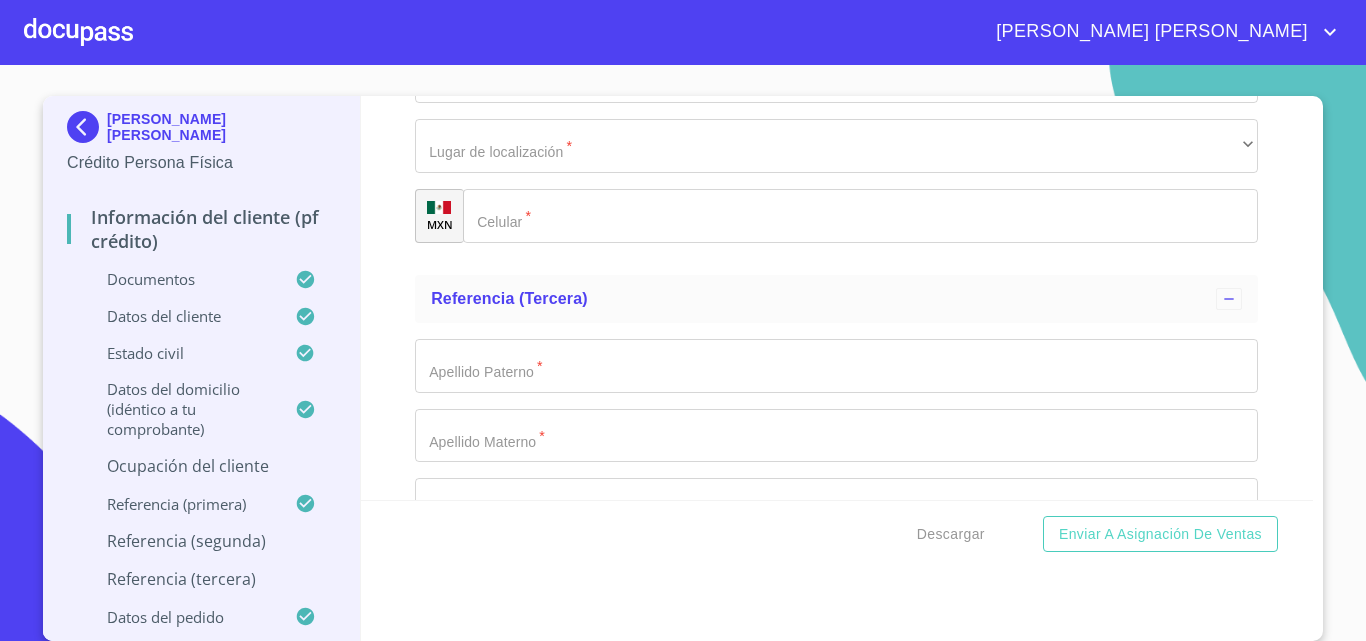 click on "Documento de identificación.   *" at bounding box center [836, -202] 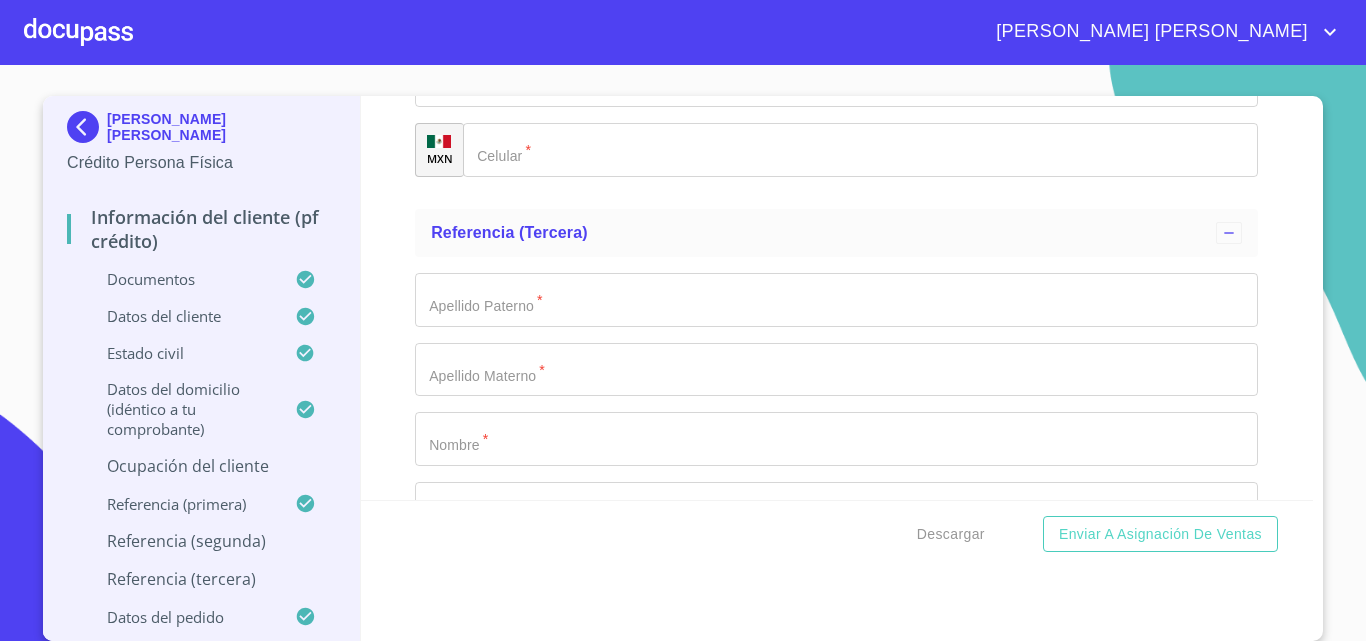 scroll, scrollTop: 10900, scrollLeft: 0, axis: vertical 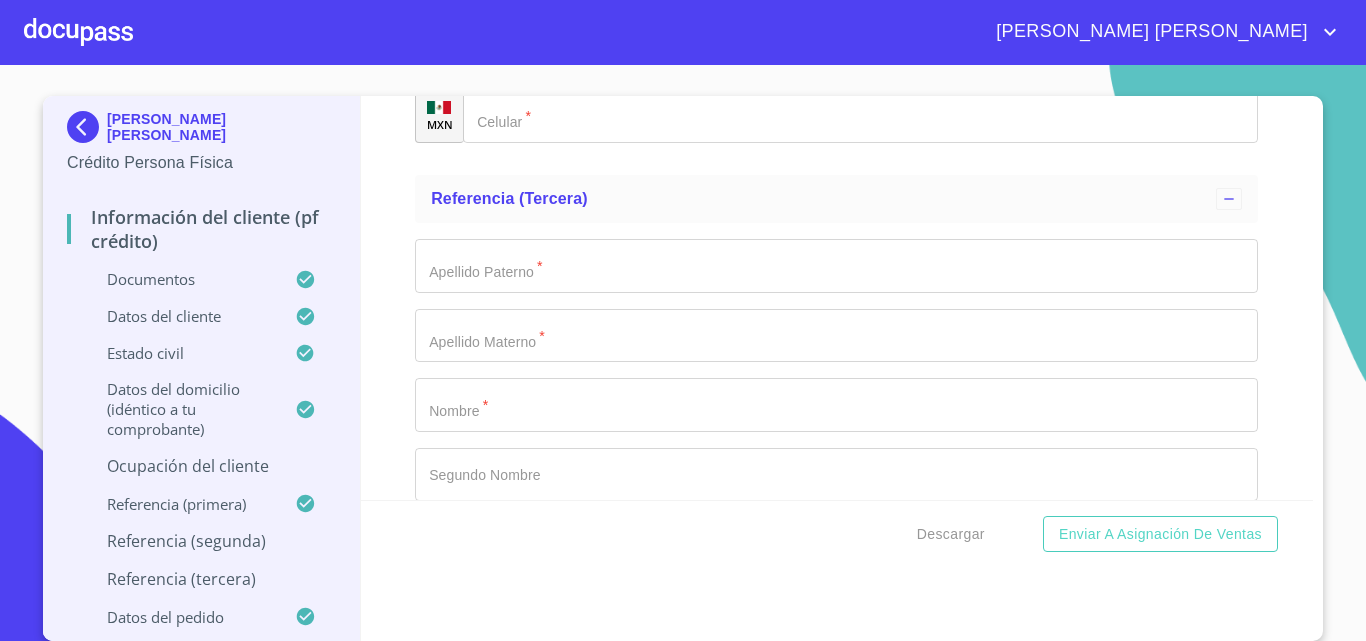 type on "[PERSON_NAME]" 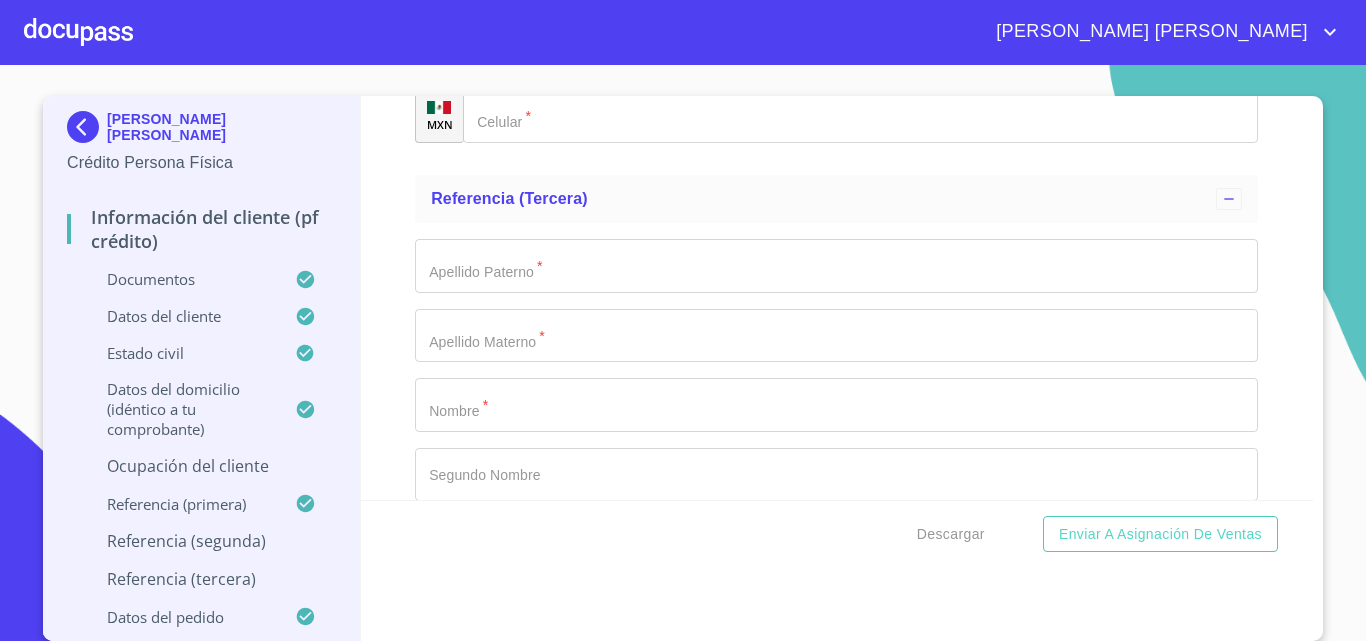 click on "Documento de identificación.   *" at bounding box center [836, -163] 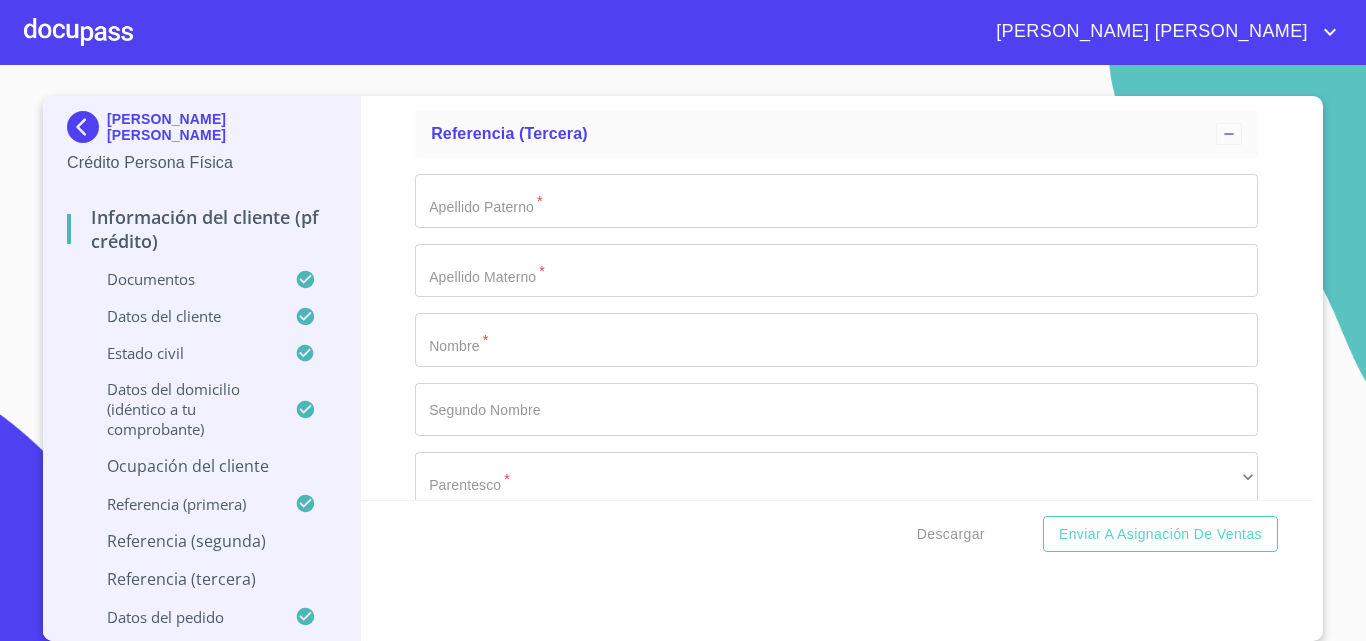 scroll, scrollTop: 11000, scrollLeft: 0, axis: vertical 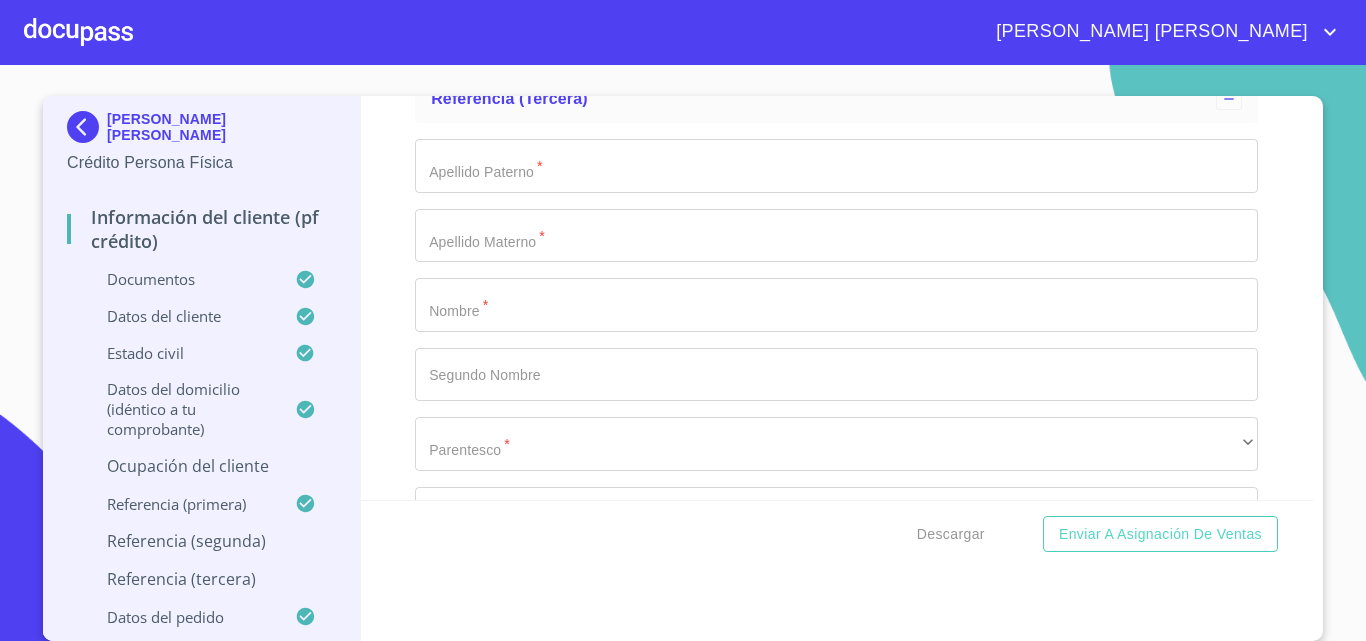 type on "[PERSON_NAME]" 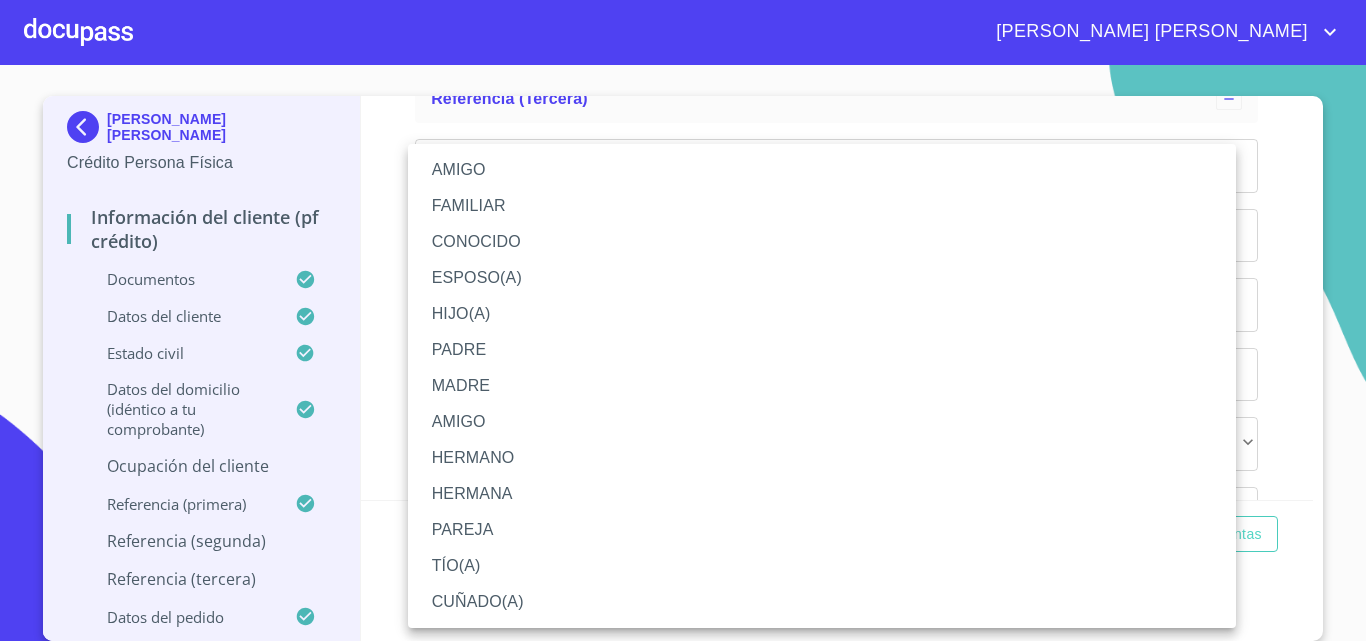 click on "MADRE" at bounding box center (822, 386) 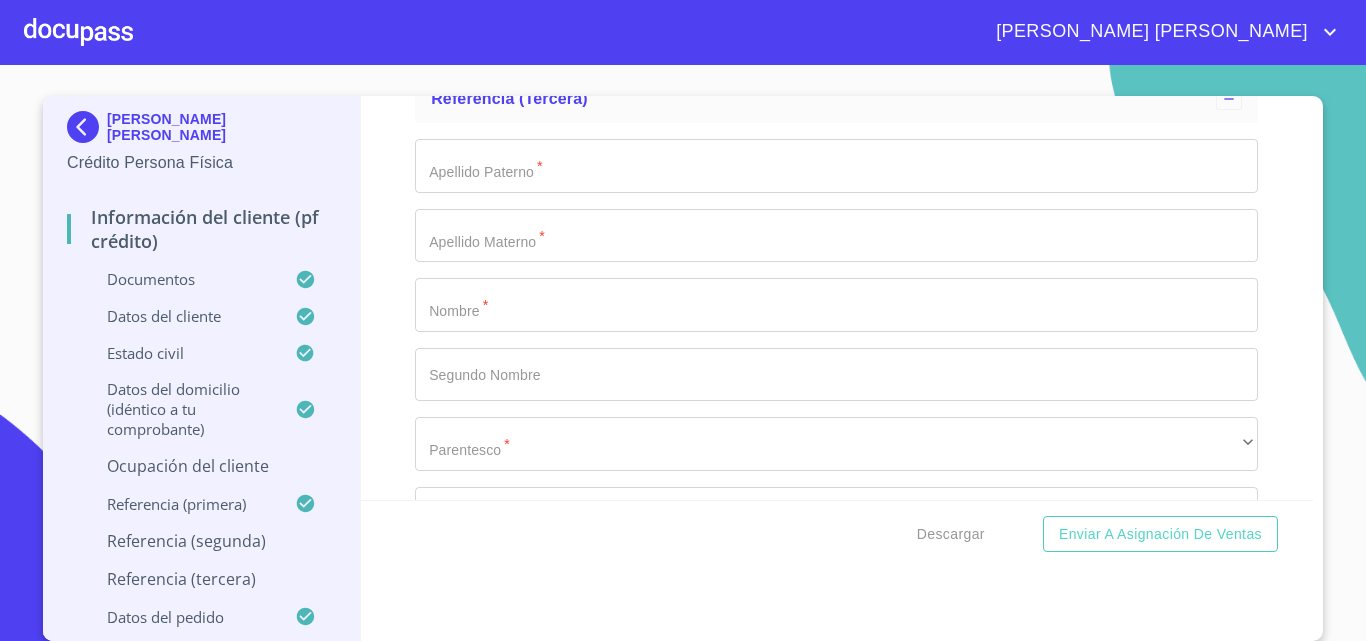 click on "​" at bounding box center [836, -54] 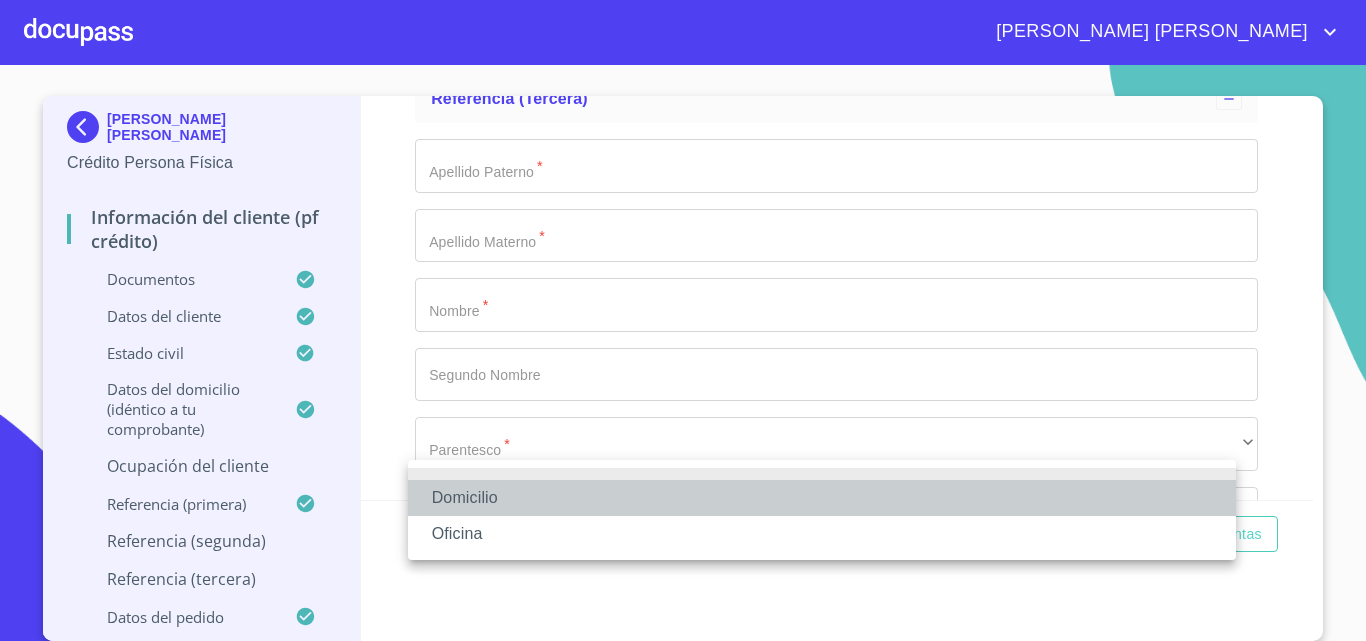 click on "Domicilio" at bounding box center [822, 498] 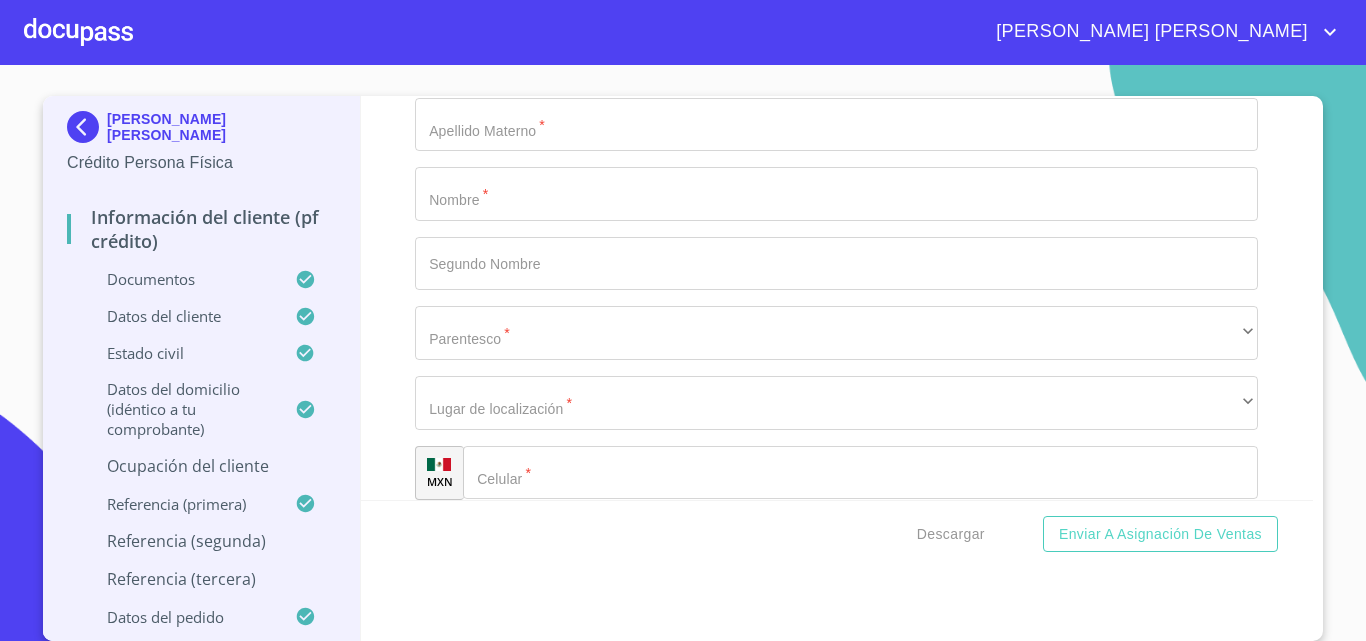 scroll, scrollTop: 11211, scrollLeft: 0, axis: vertical 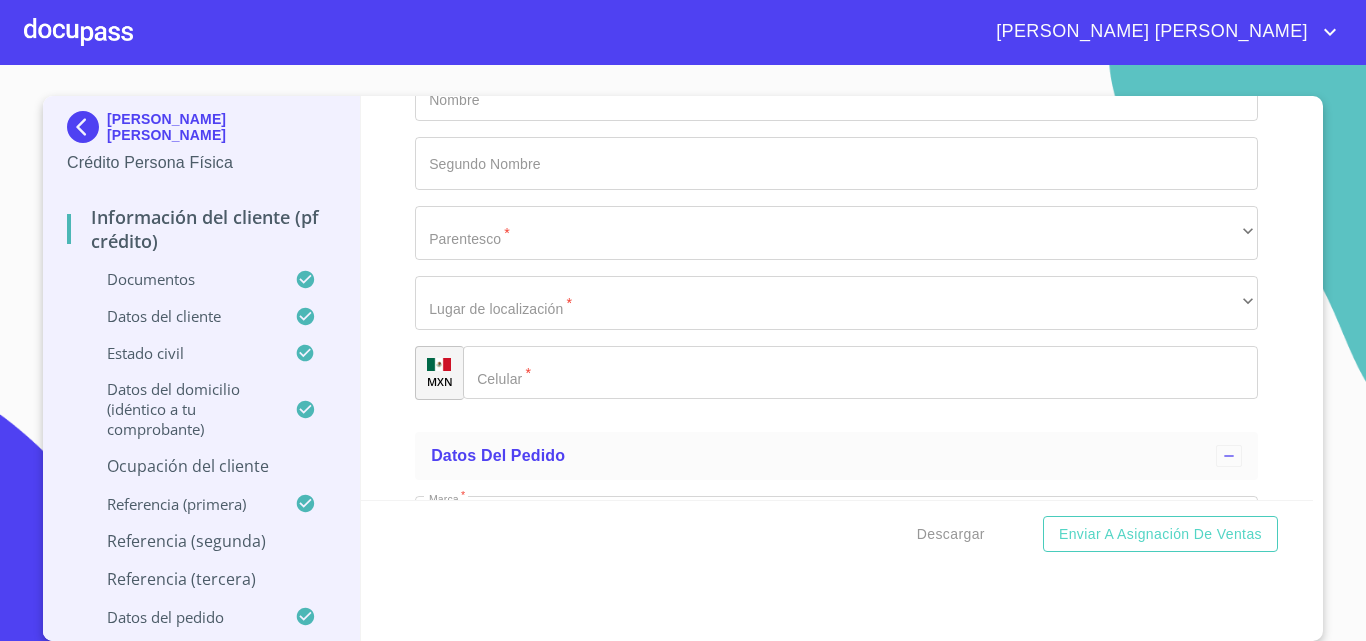 click on "Documento de identificación.   *" 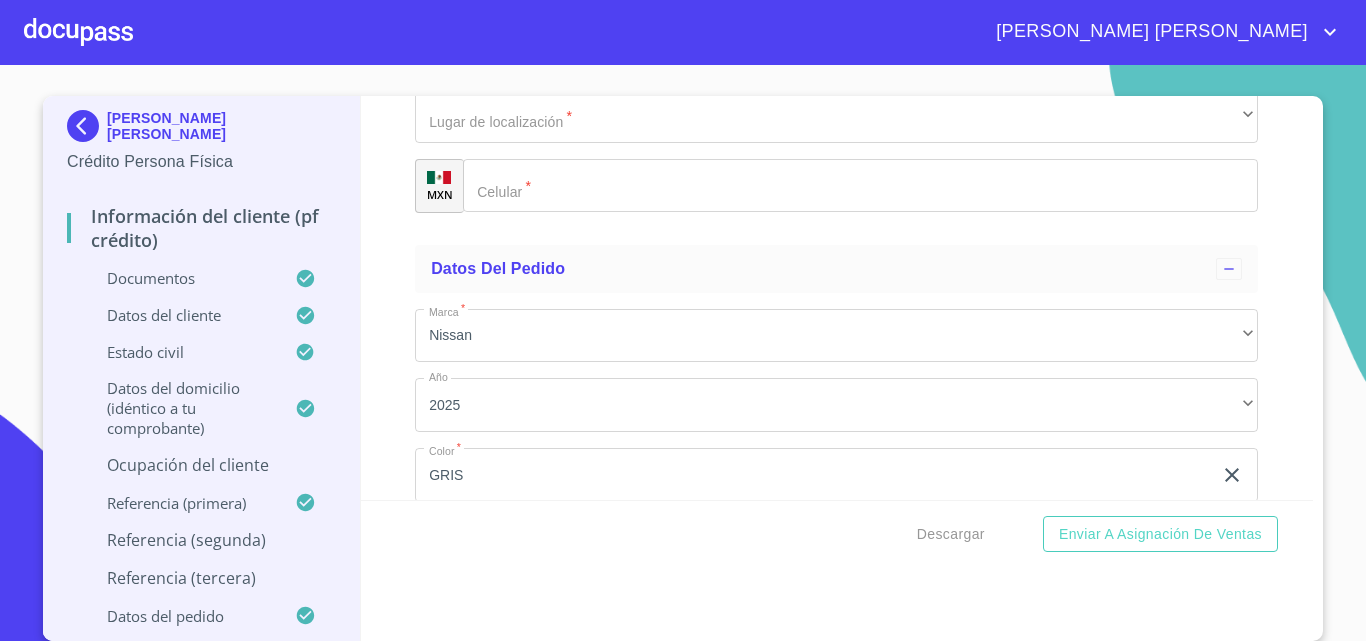 scroll, scrollTop: 11411, scrollLeft: 0, axis: vertical 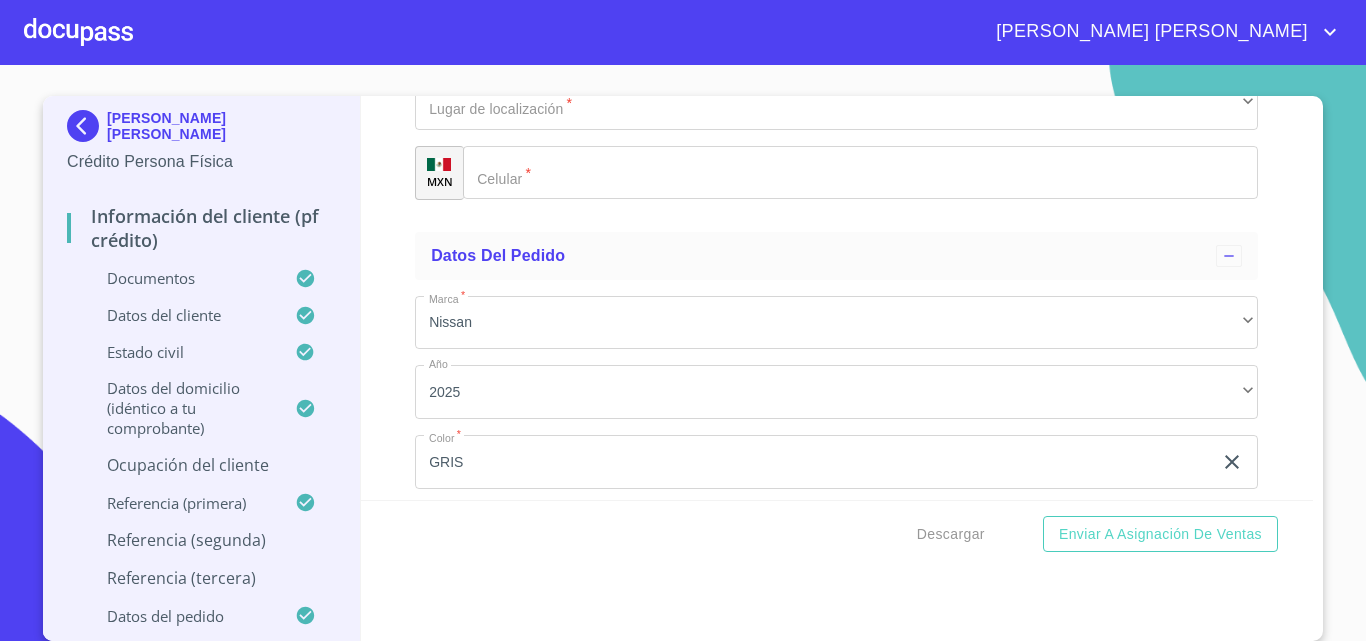 type on "[PHONE_NUMBER]" 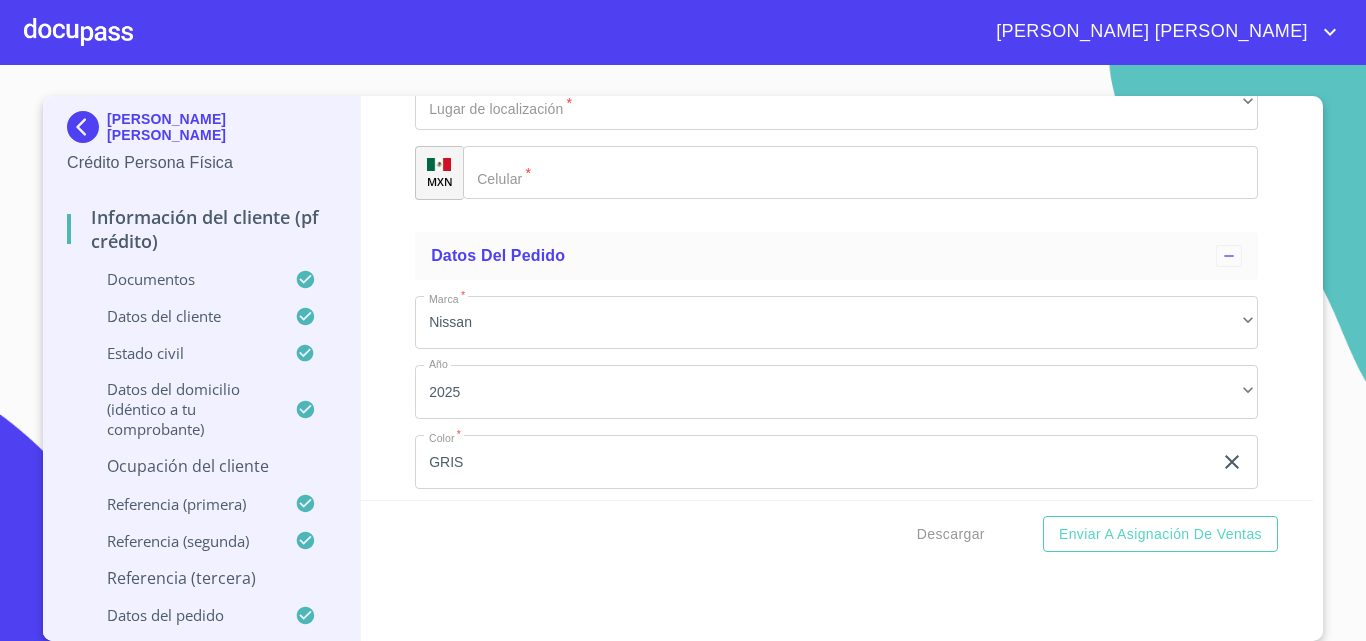 scroll, scrollTop: 0, scrollLeft: 0, axis: both 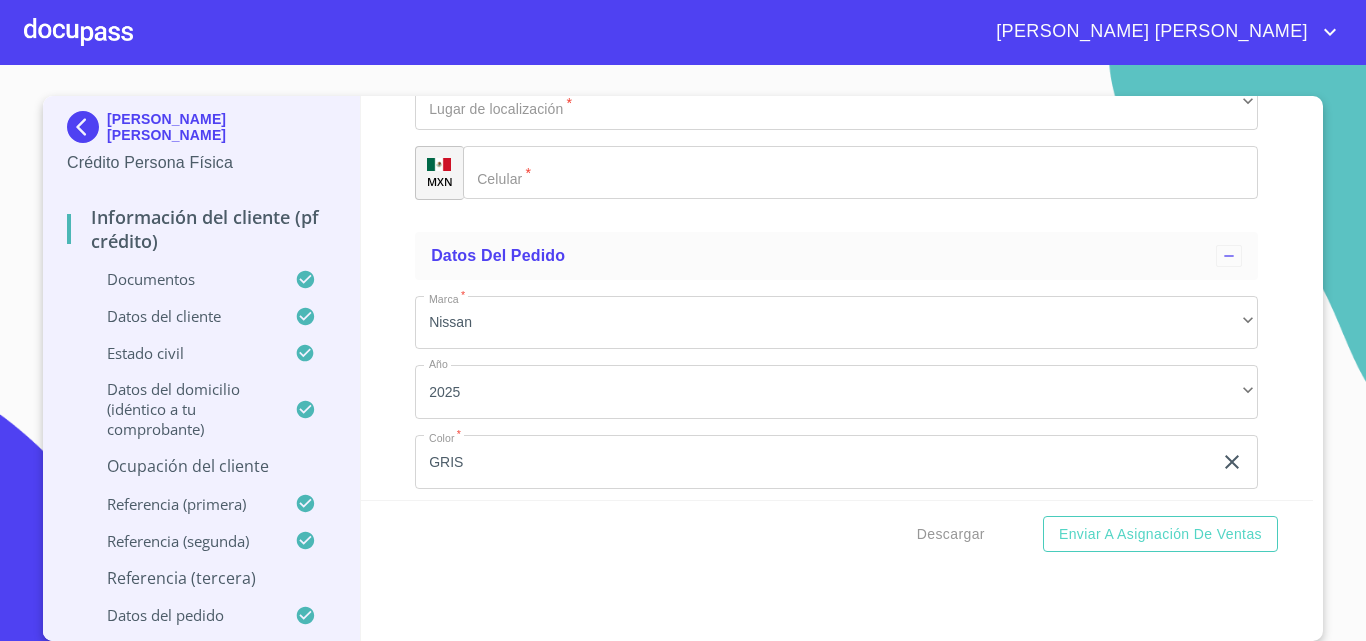 click on "Documento de identificación.   *" at bounding box center [836, -106] 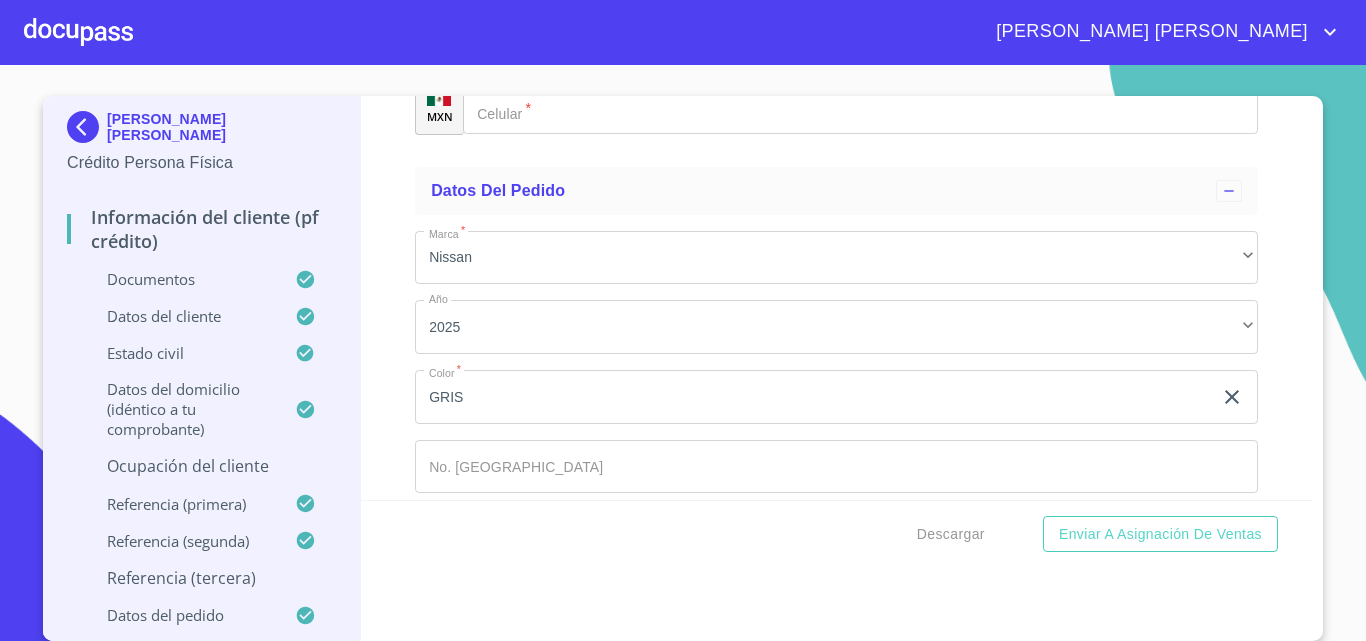 scroll, scrollTop: 11511, scrollLeft: 0, axis: vertical 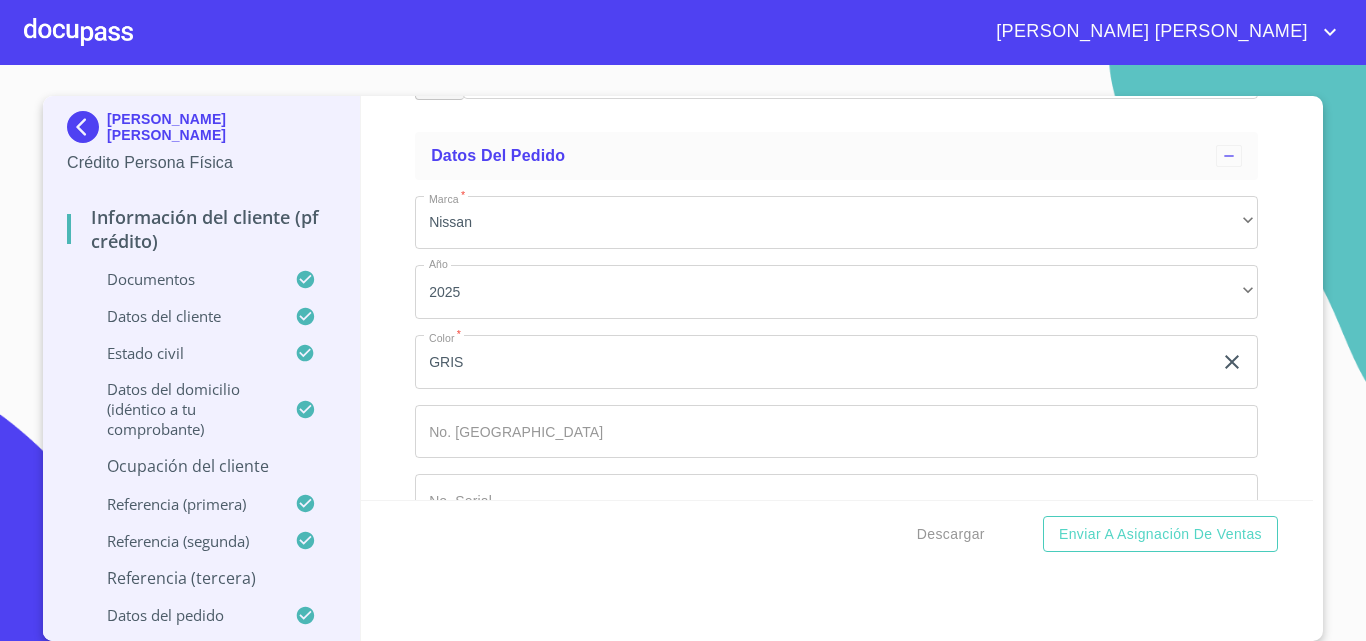 type on "[PERSON_NAME]" 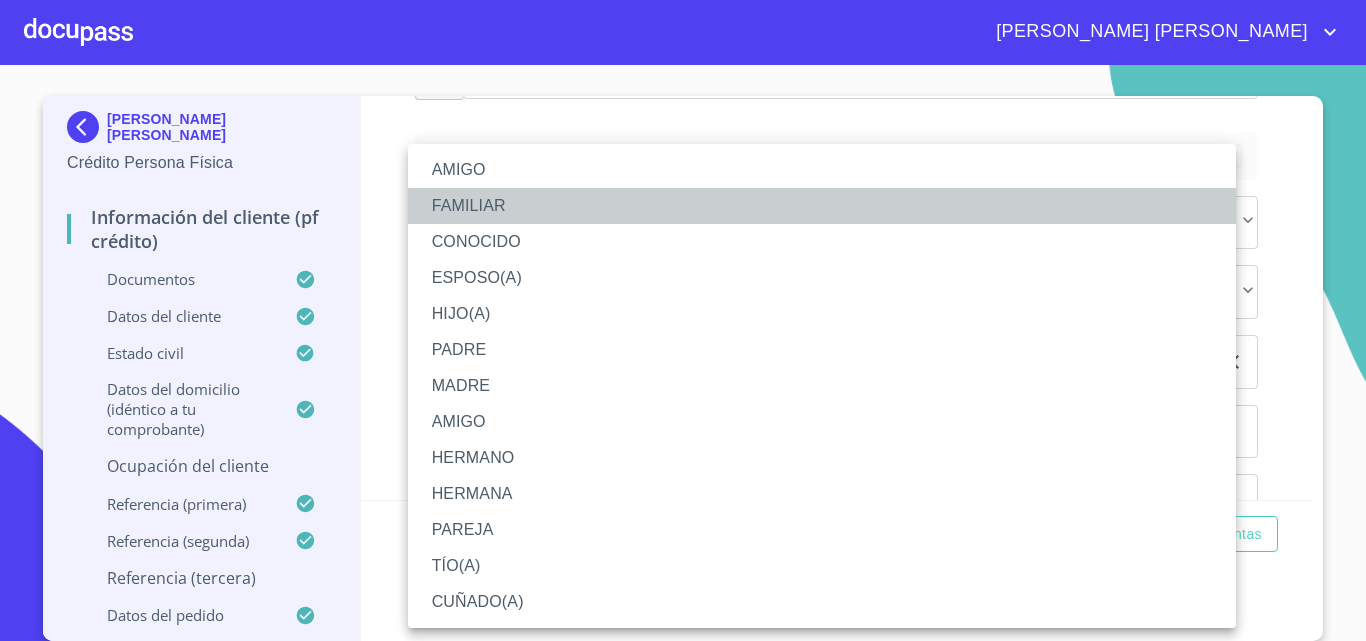 click on "FAMILIAR" at bounding box center (822, 206) 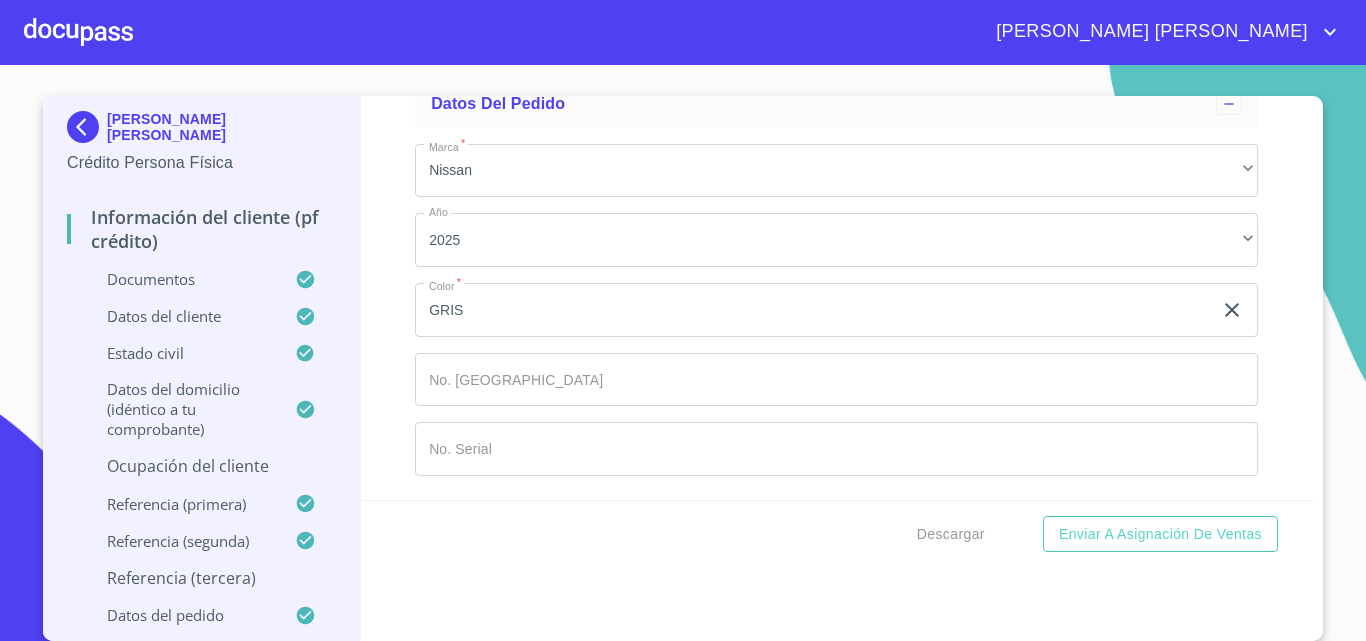 scroll, scrollTop: 11711, scrollLeft: 0, axis: vertical 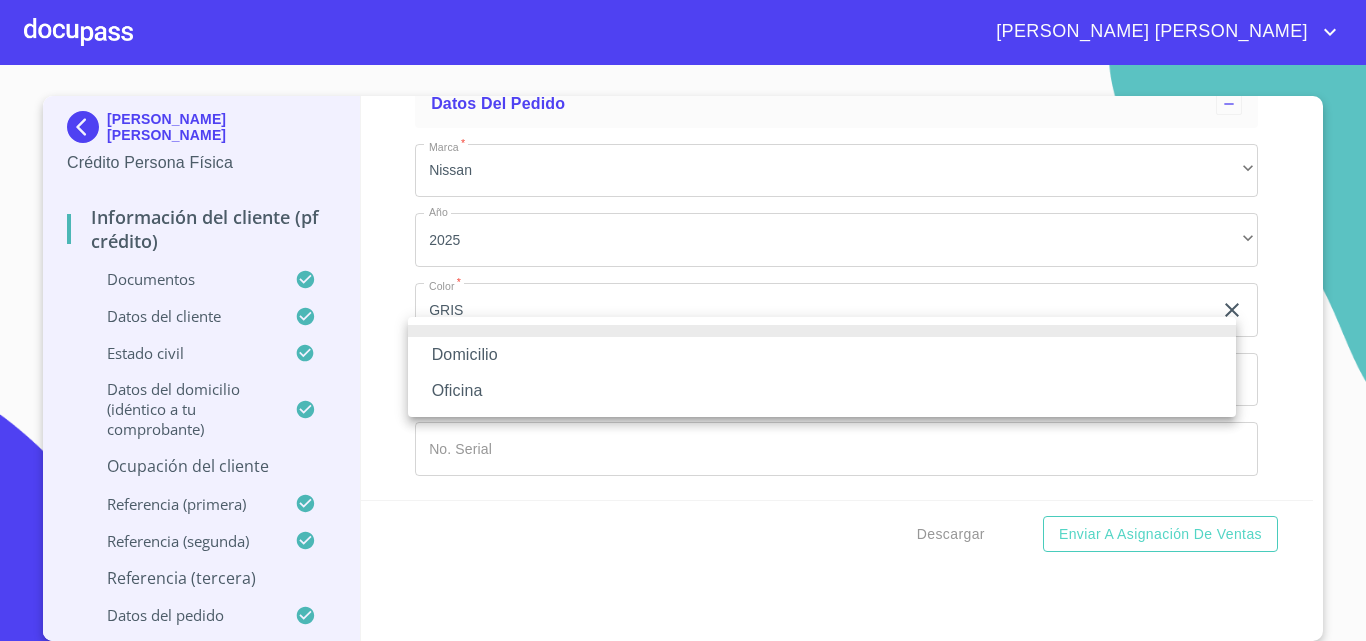 click on "Domicilio" at bounding box center (822, 355) 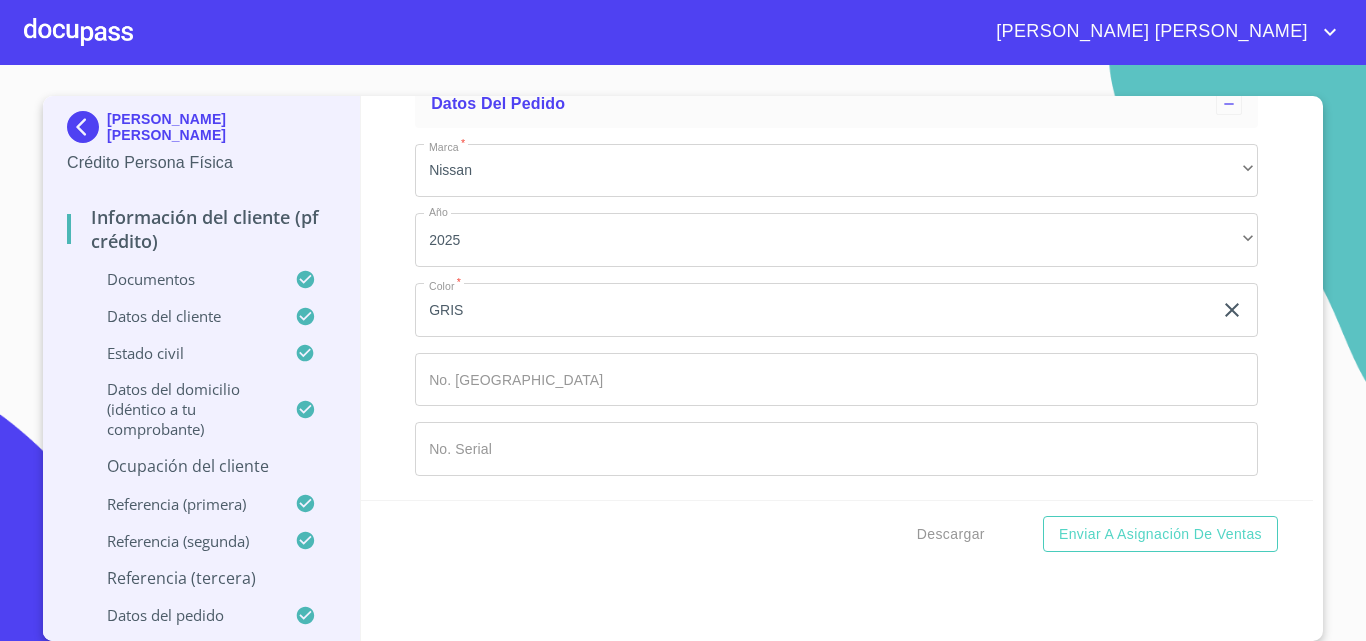 click on "Documento de identificación.   *" 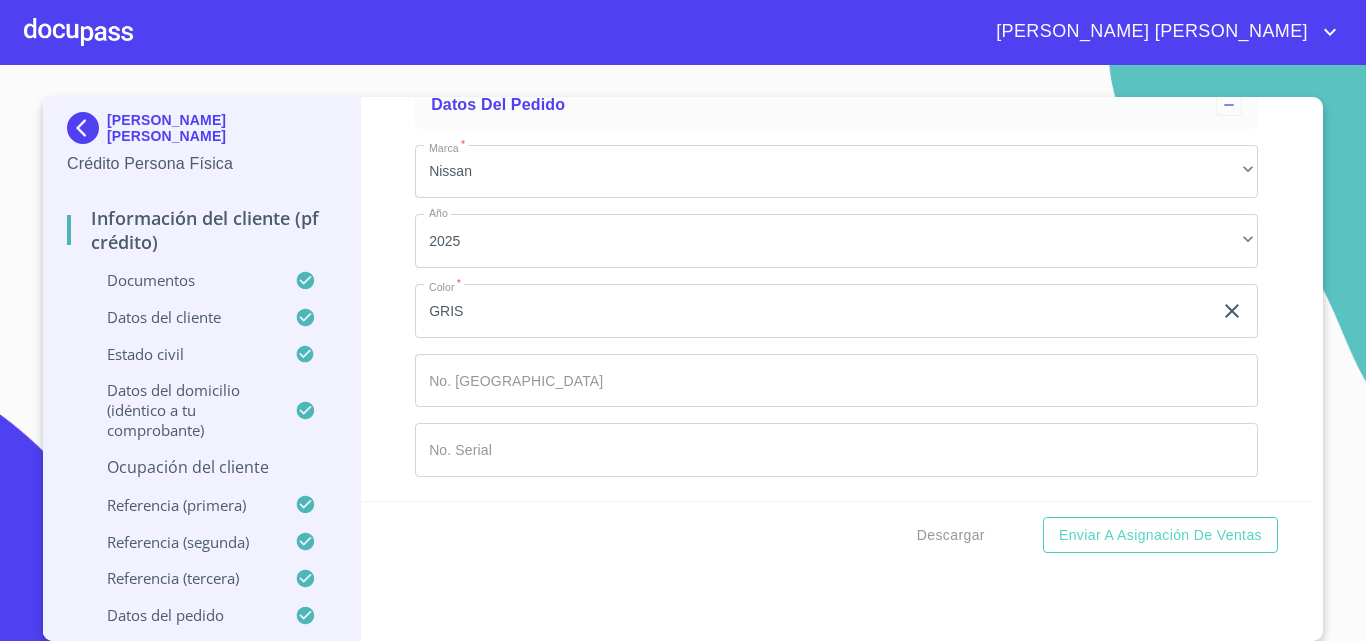 scroll, scrollTop: 16, scrollLeft: 0, axis: vertical 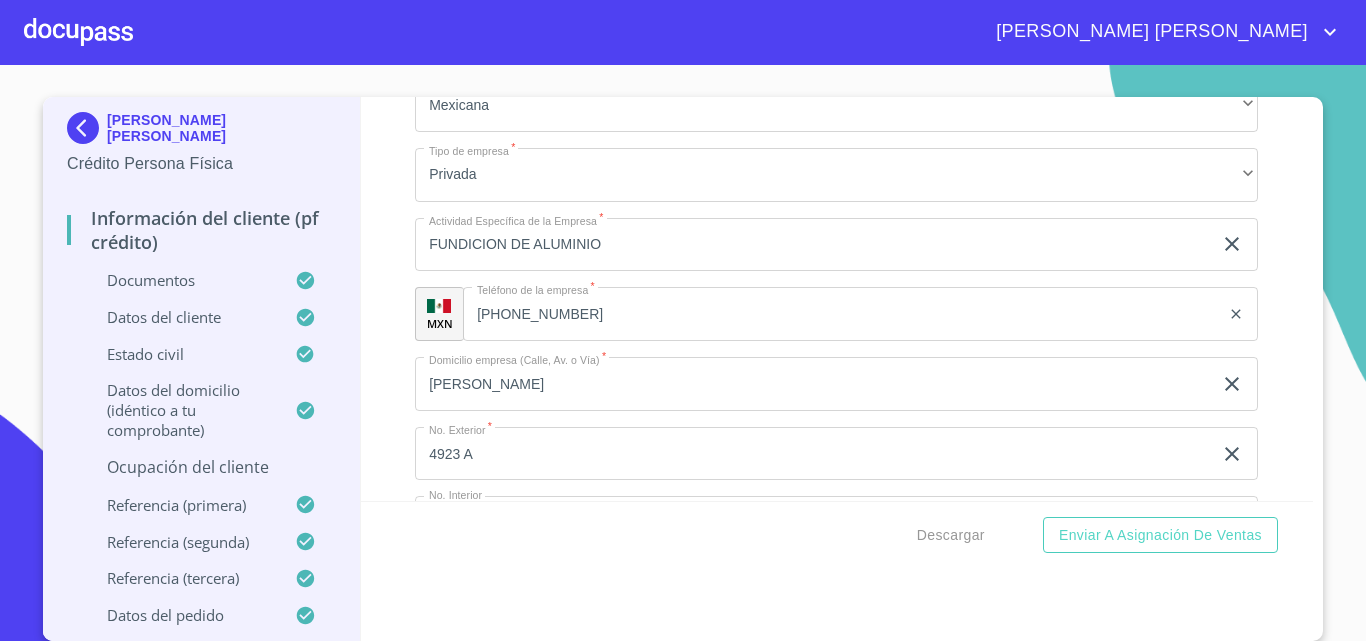 click on "Ocupación del Cliente" at bounding box center [201, 467] 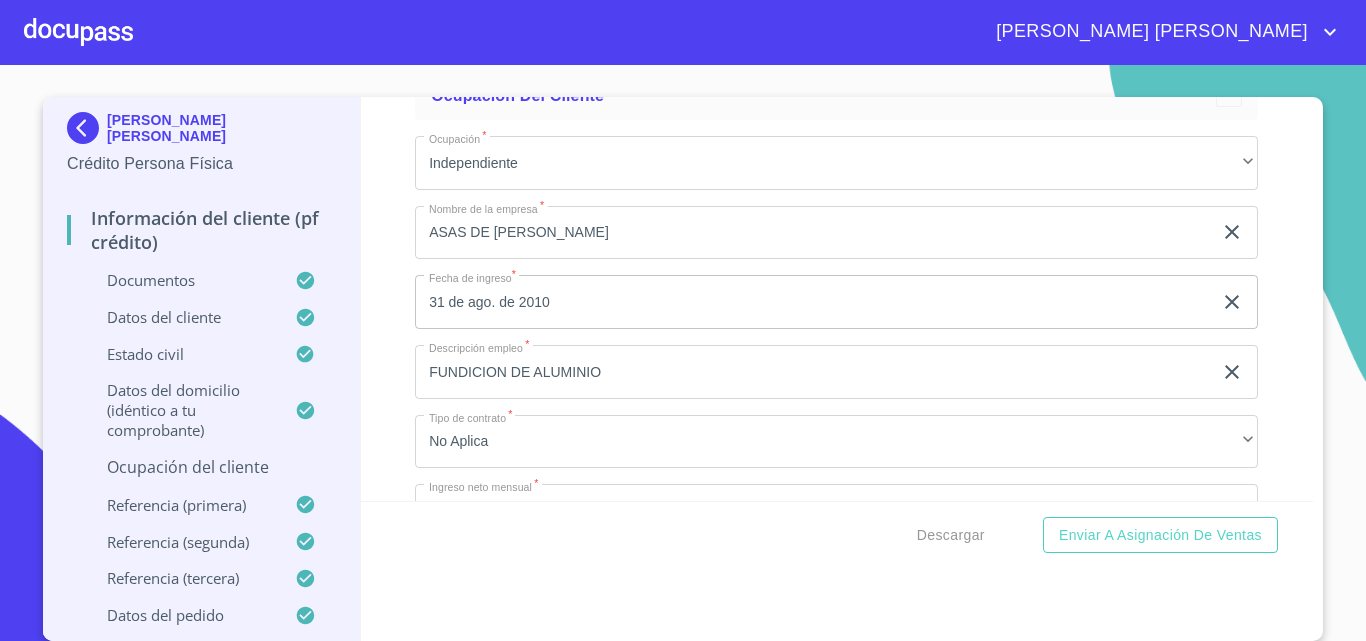 scroll, scrollTop: 381, scrollLeft: 0, axis: vertical 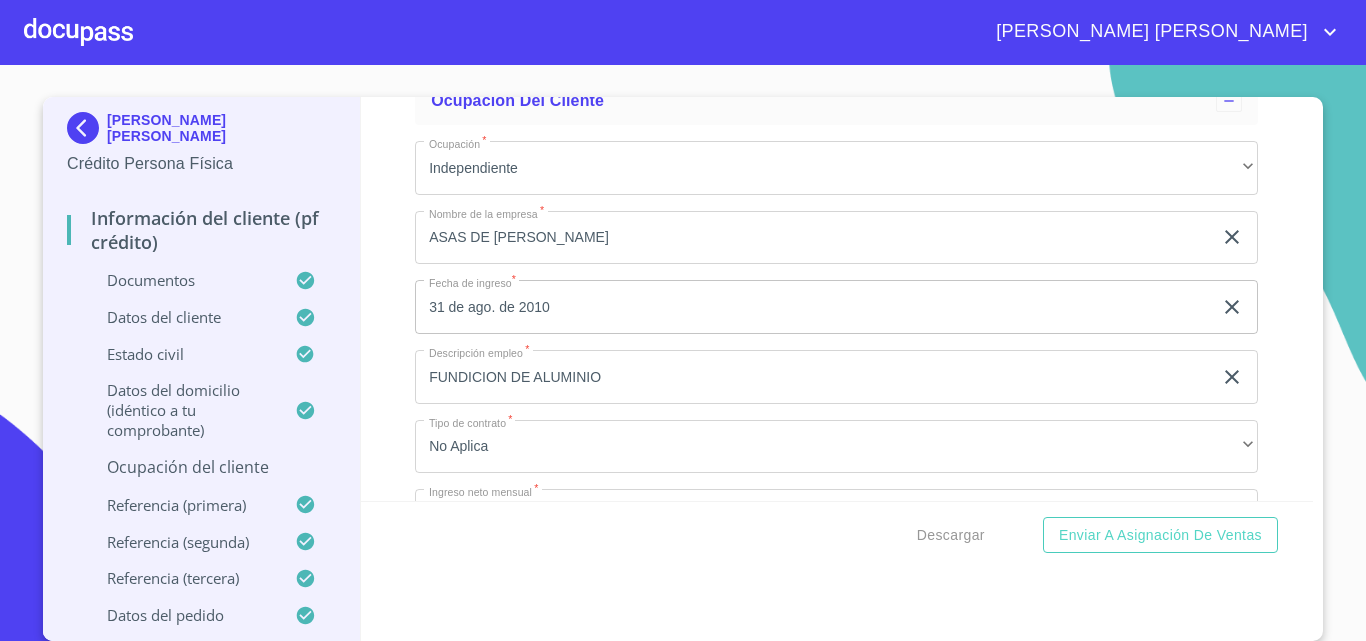 click on "[PERSON_NAME] [PERSON_NAME] Crédito Persona Física Información del cliente (PF crédito) Documentos Datos del cliente Estado Civil Datos del domicilio (idéntico a tu comprobante) Ocupación del Cliente Referencia (primera) Referencia (segunda) Referencia (tercera) Datos del pedido" at bounding box center [202, 369] 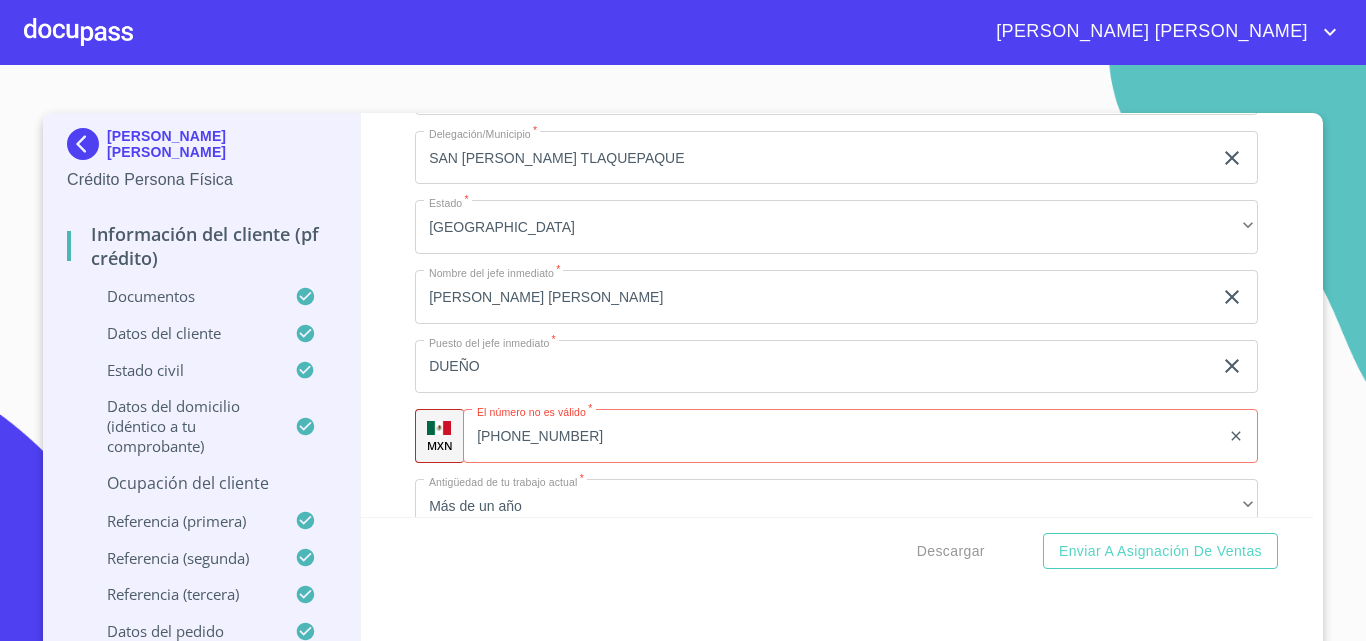 scroll, scrollTop: 1481, scrollLeft: 0, axis: vertical 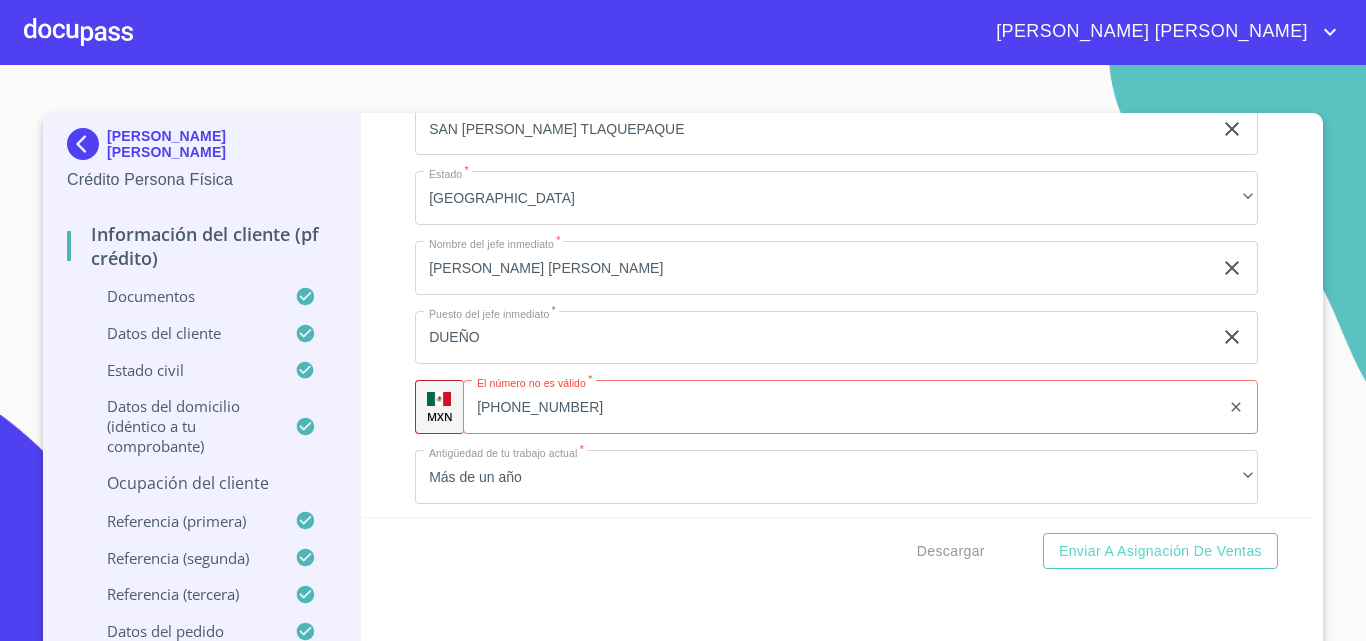 click on "[PHONE_NUMBER]" 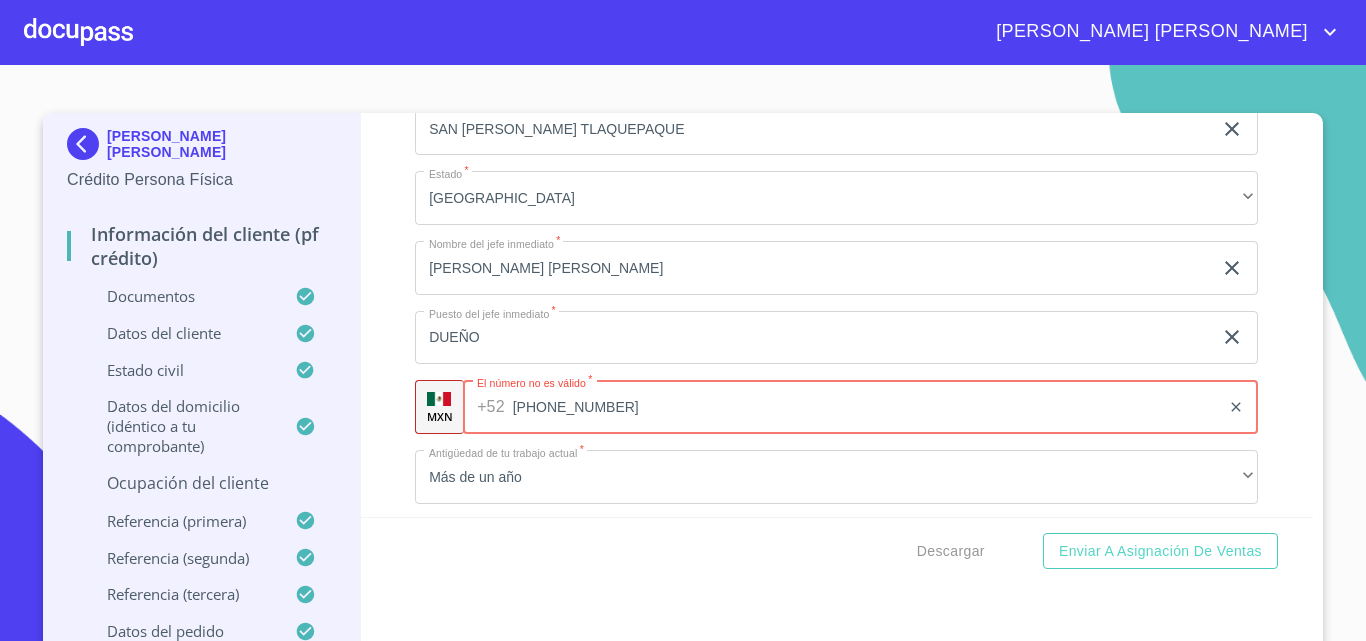 type on "[PHONE_NUMBER]" 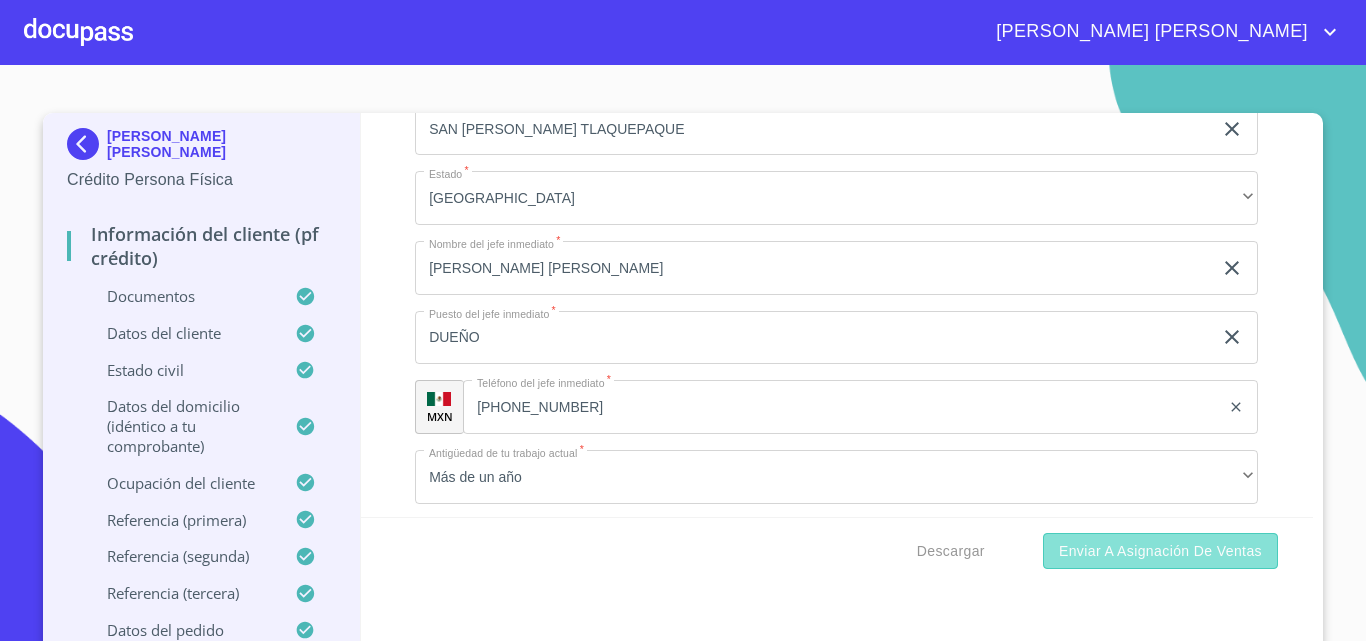 click on "Enviar a Asignación de Ventas" at bounding box center [1160, 551] 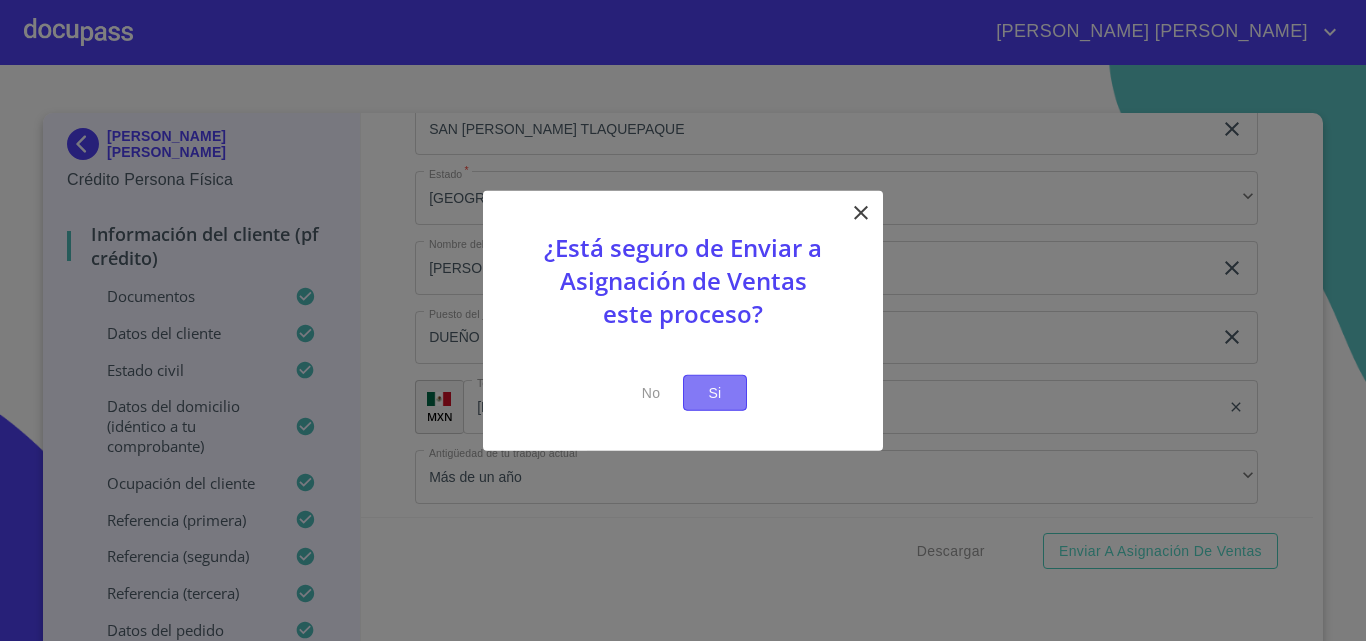 click on "Si" at bounding box center [715, 392] 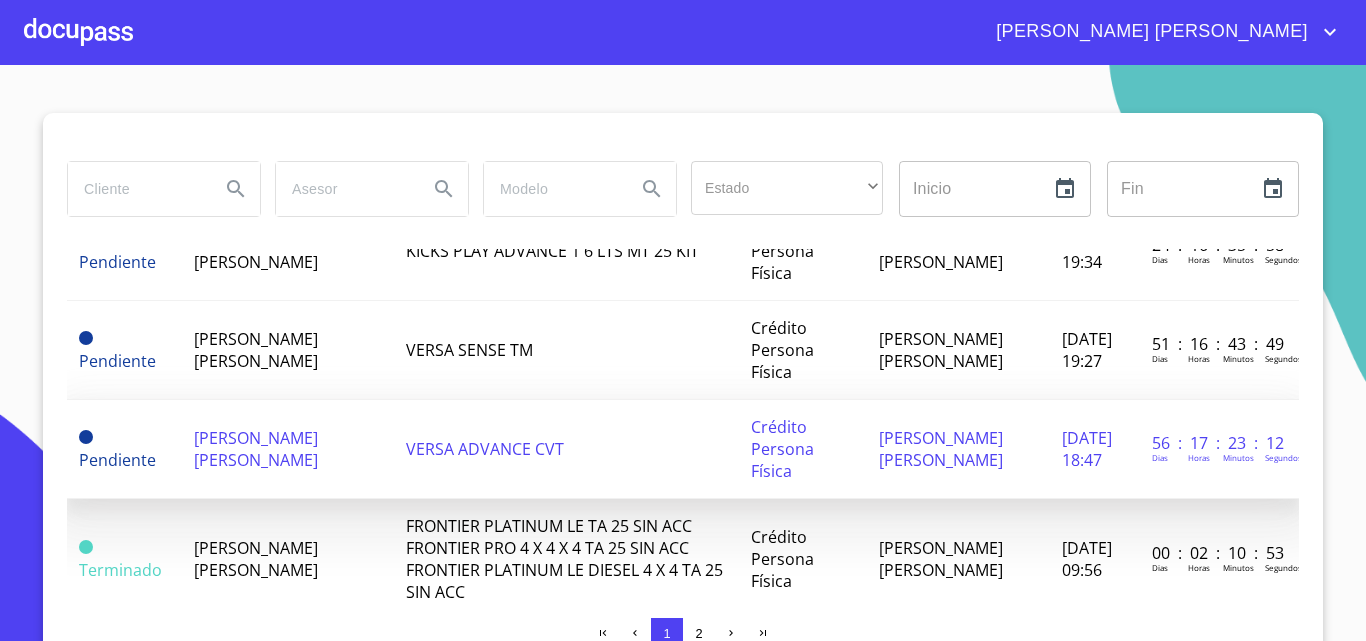 scroll, scrollTop: 300, scrollLeft: 0, axis: vertical 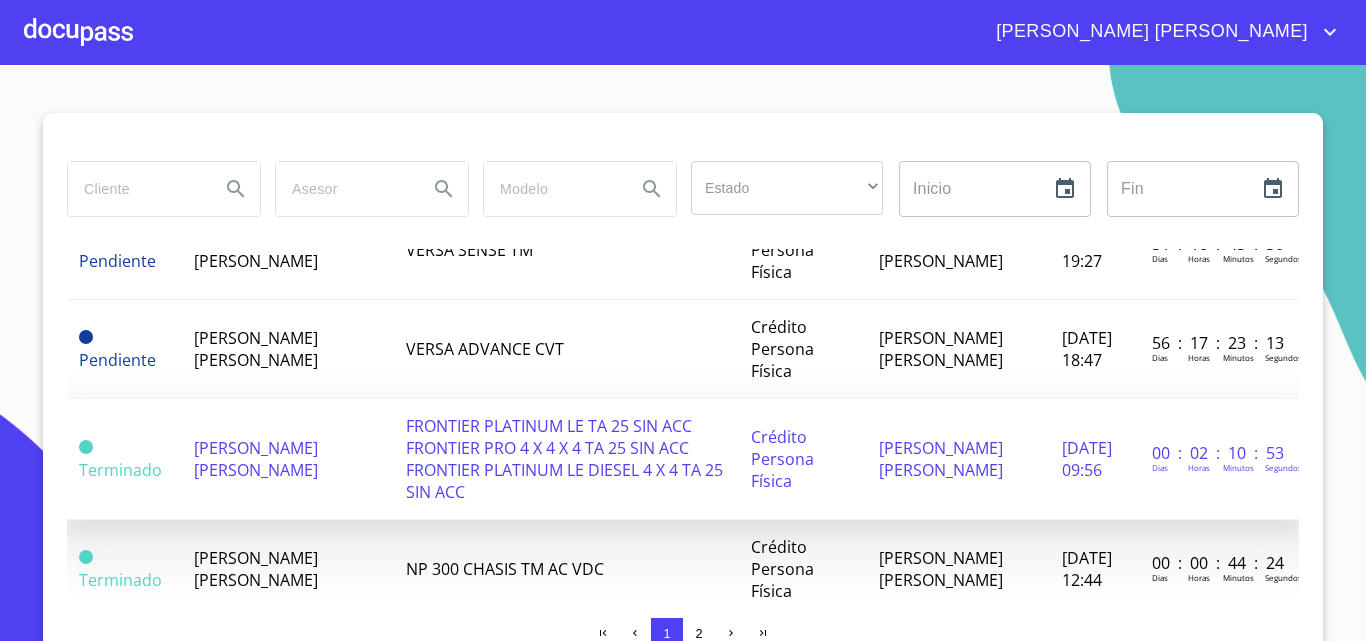 click on "[PERSON_NAME] [PERSON_NAME]" at bounding box center [256, 459] 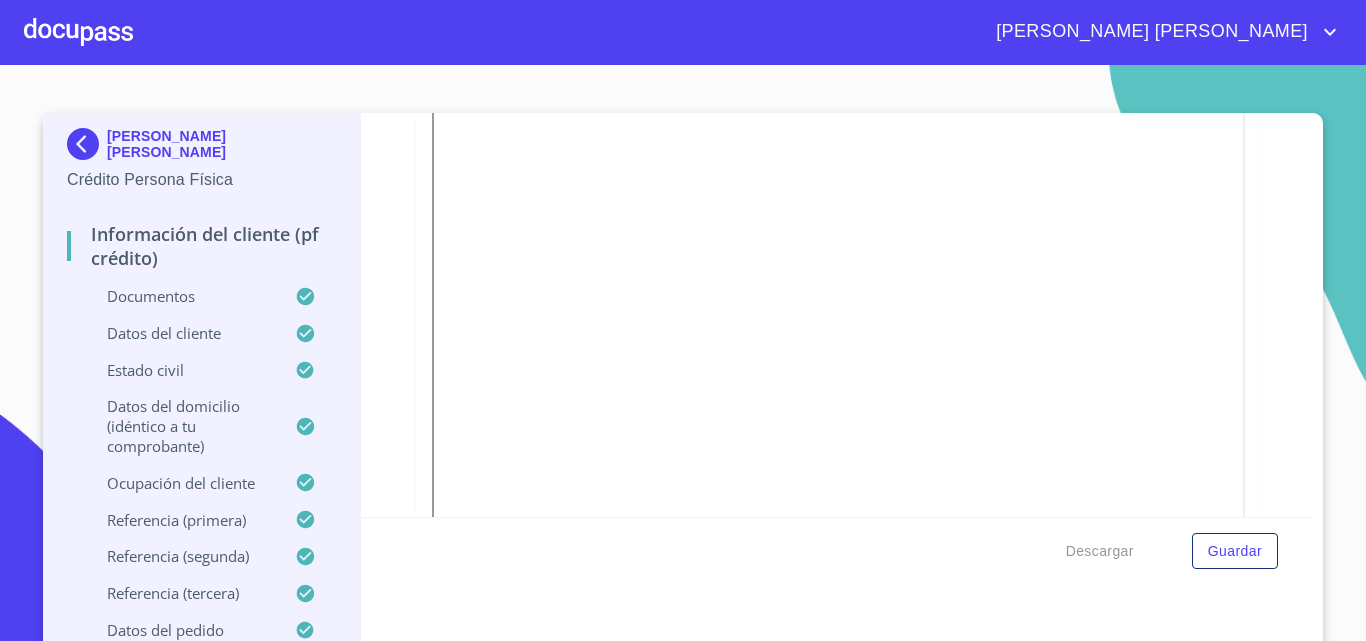 scroll, scrollTop: 3693, scrollLeft: 0, axis: vertical 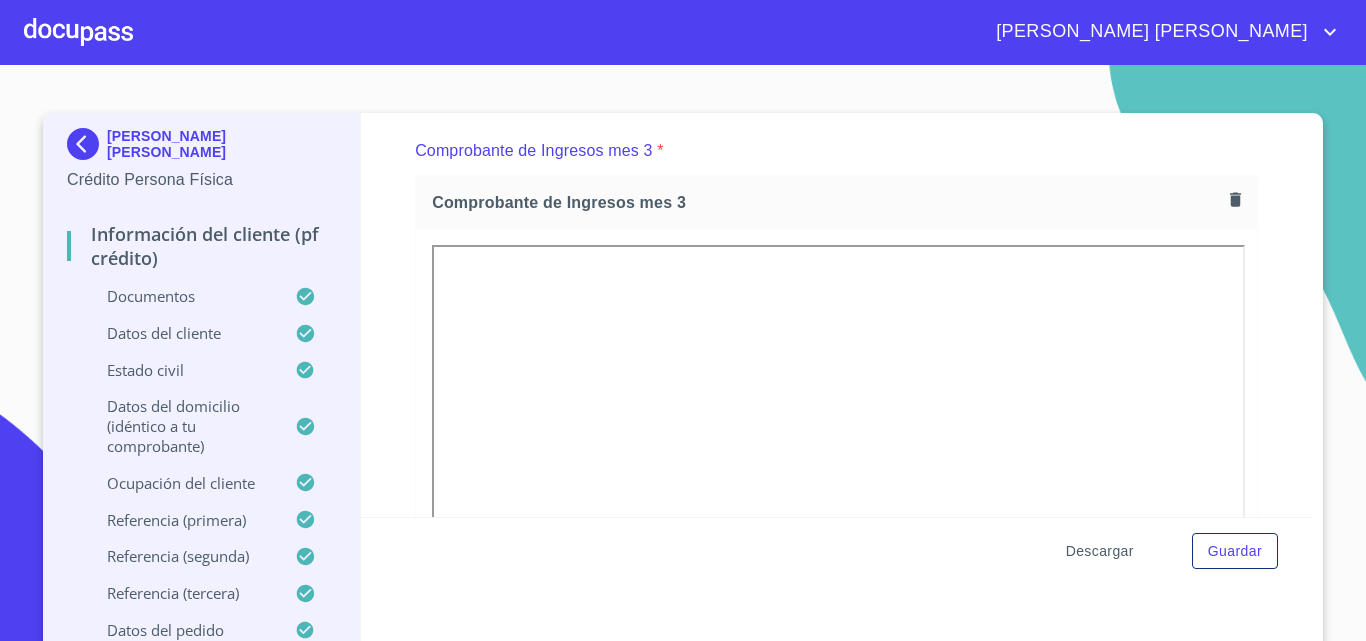 click on "Descargar" at bounding box center (1100, 551) 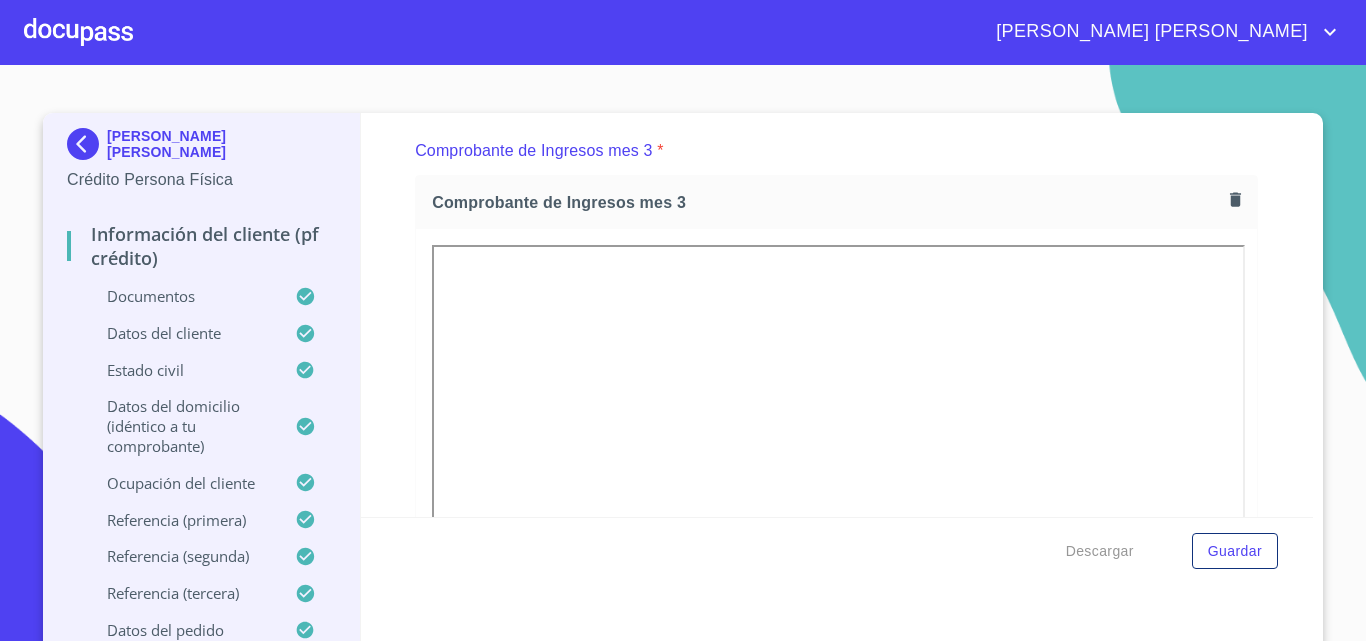 click at bounding box center (78, 32) 